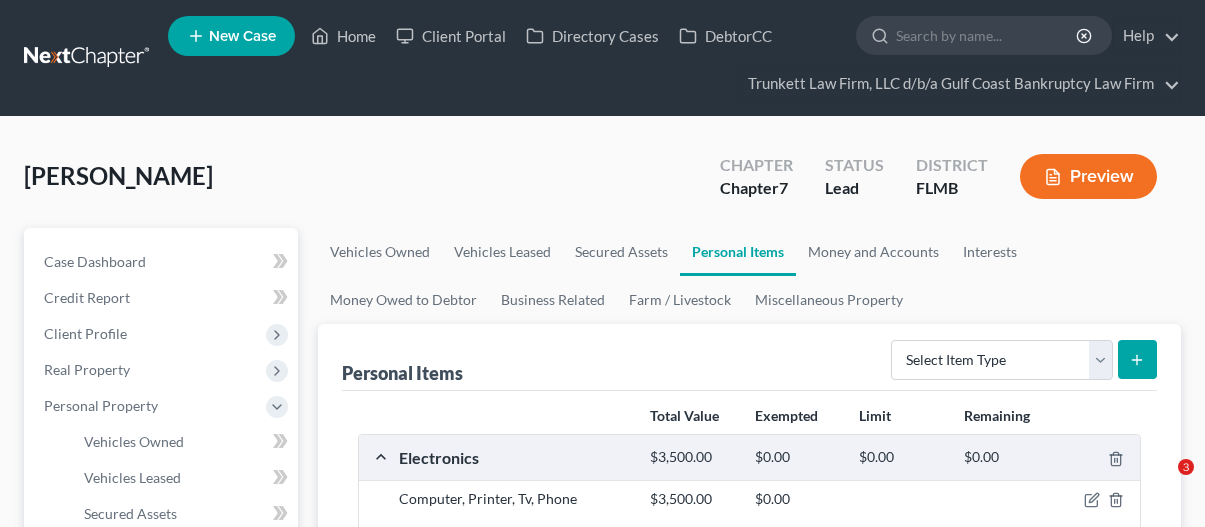 scroll, scrollTop: 0, scrollLeft: 0, axis: both 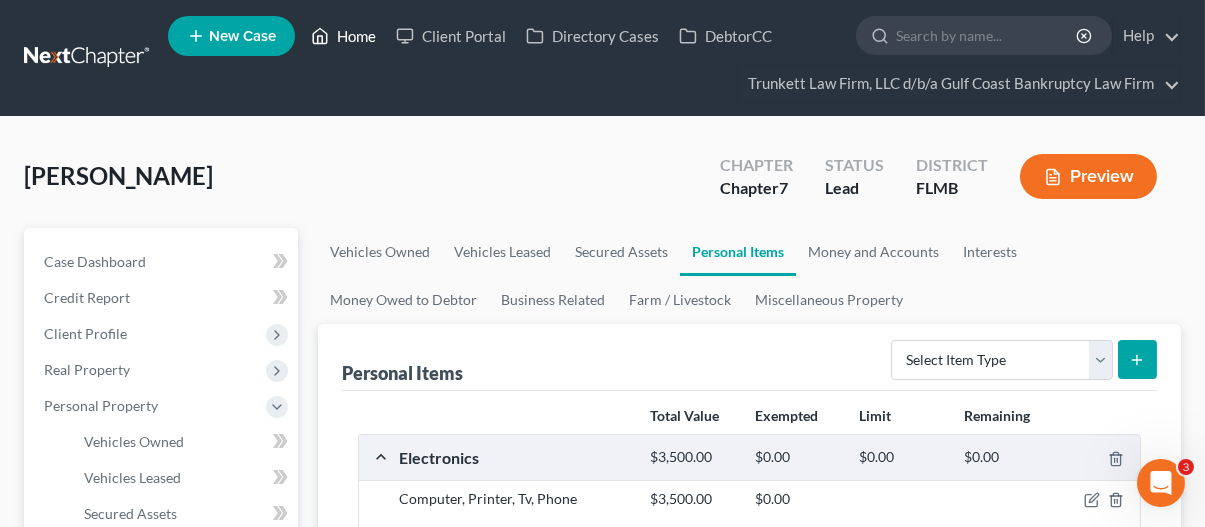 click on "Home" at bounding box center (343, 36) 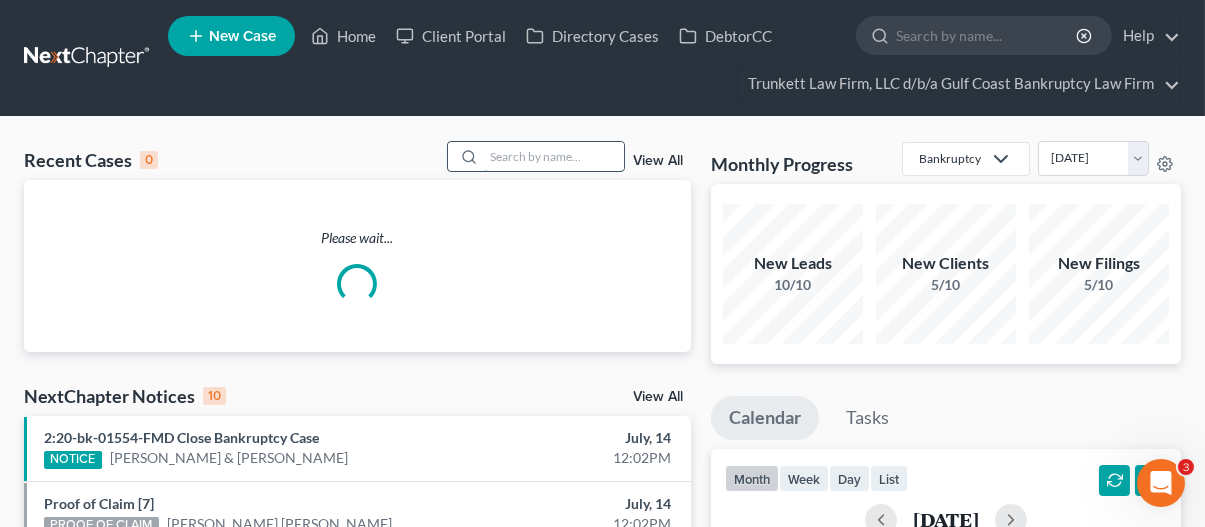 click at bounding box center [554, 156] 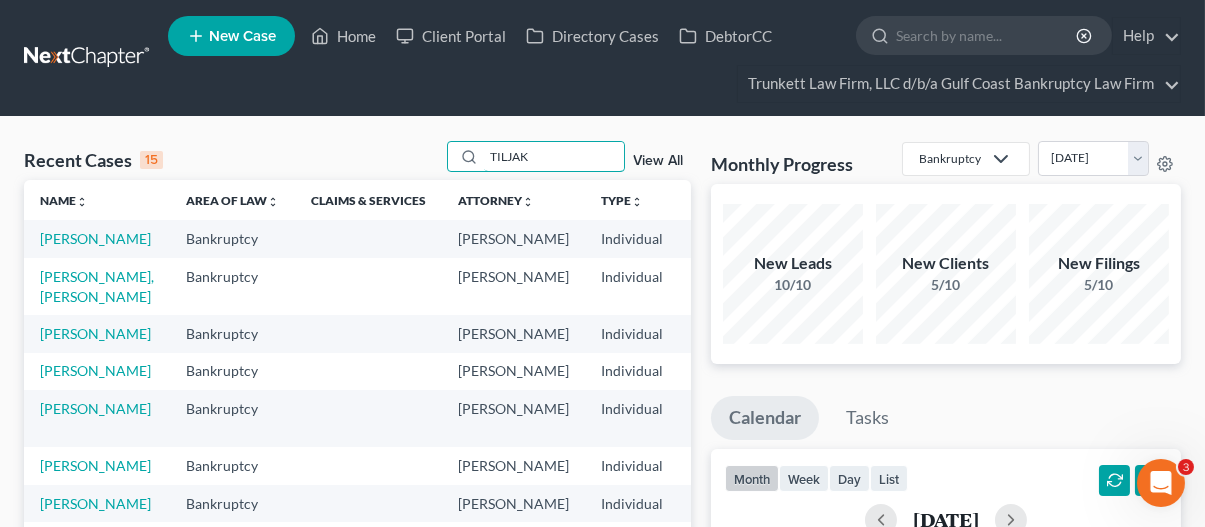 type on "TILJAK" 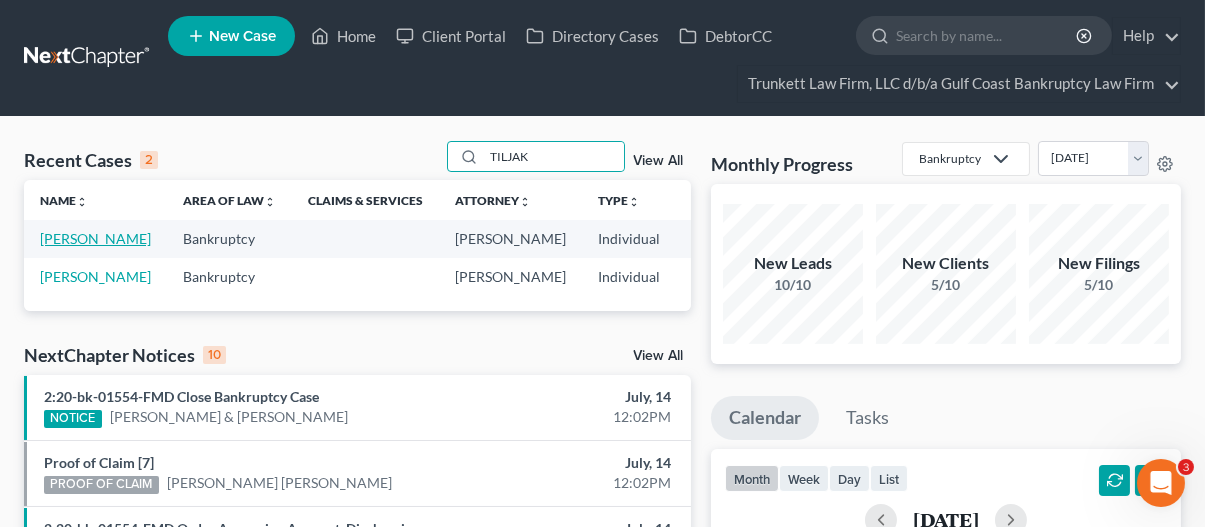 click on "[PERSON_NAME]" at bounding box center (95, 238) 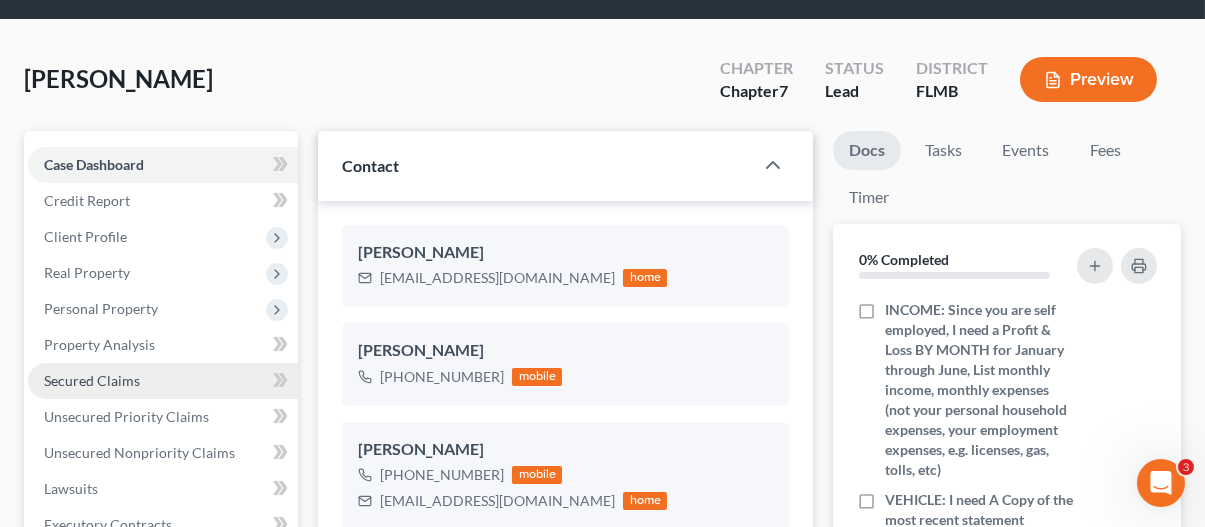 scroll, scrollTop: 100, scrollLeft: 0, axis: vertical 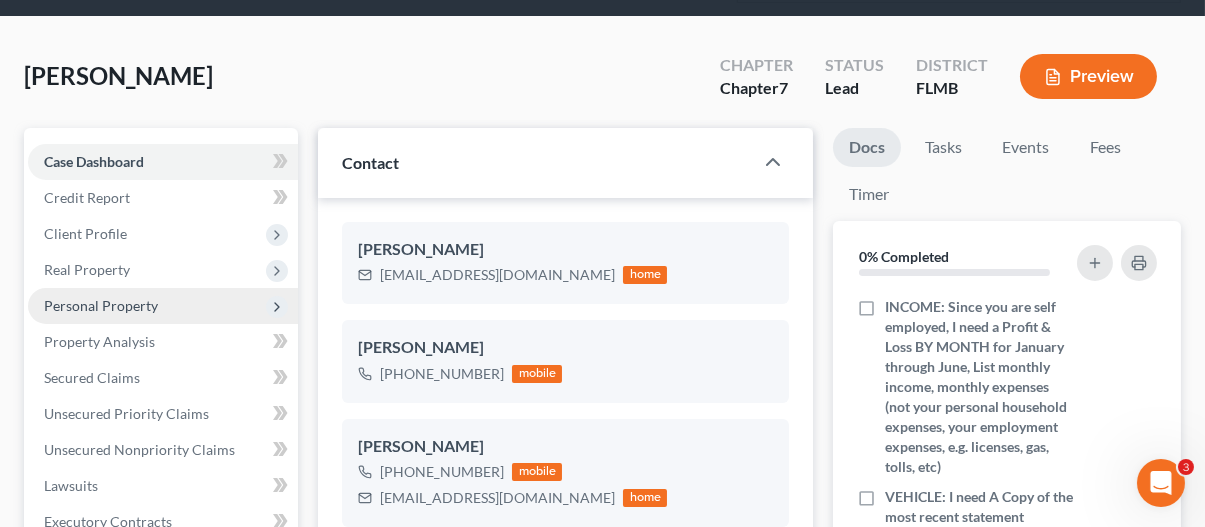 click on "Personal Property" at bounding box center (101, 305) 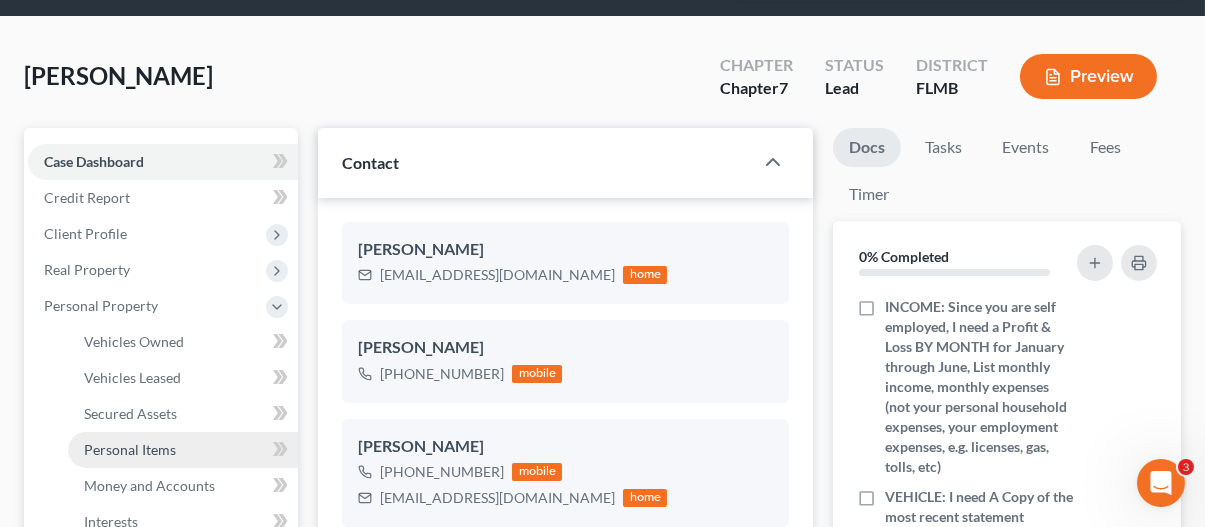 click on "Personal Items" at bounding box center [130, 449] 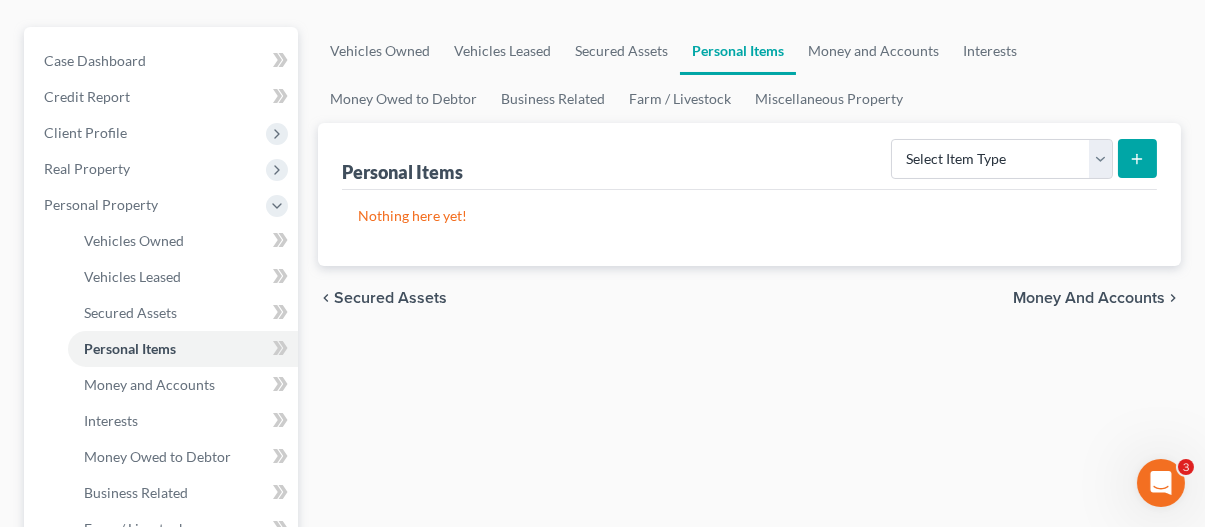 scroll, scrollTop: 200, scrollLeft: 0, axis: vertical 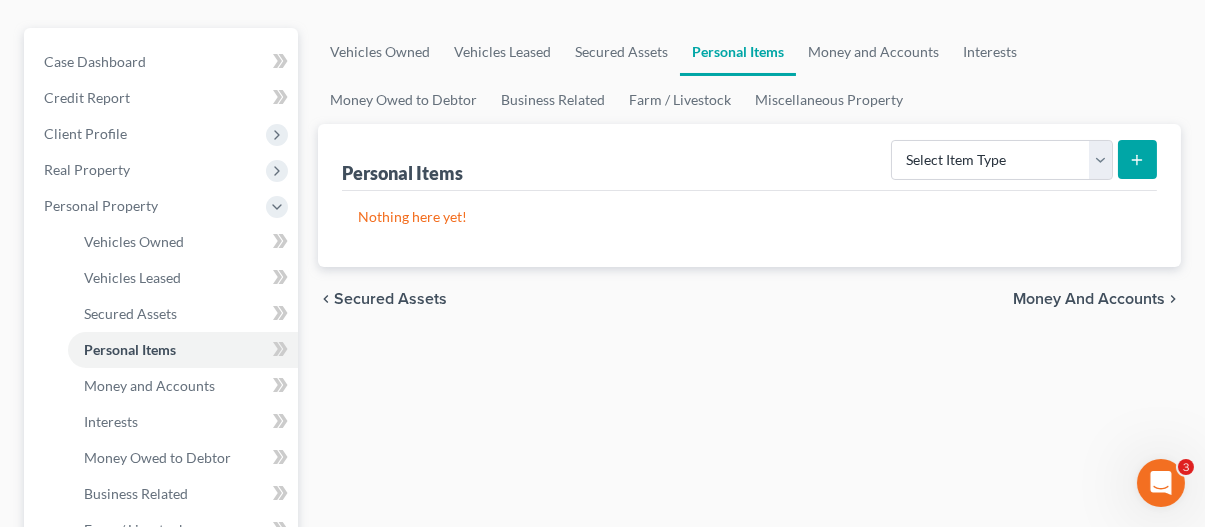 click 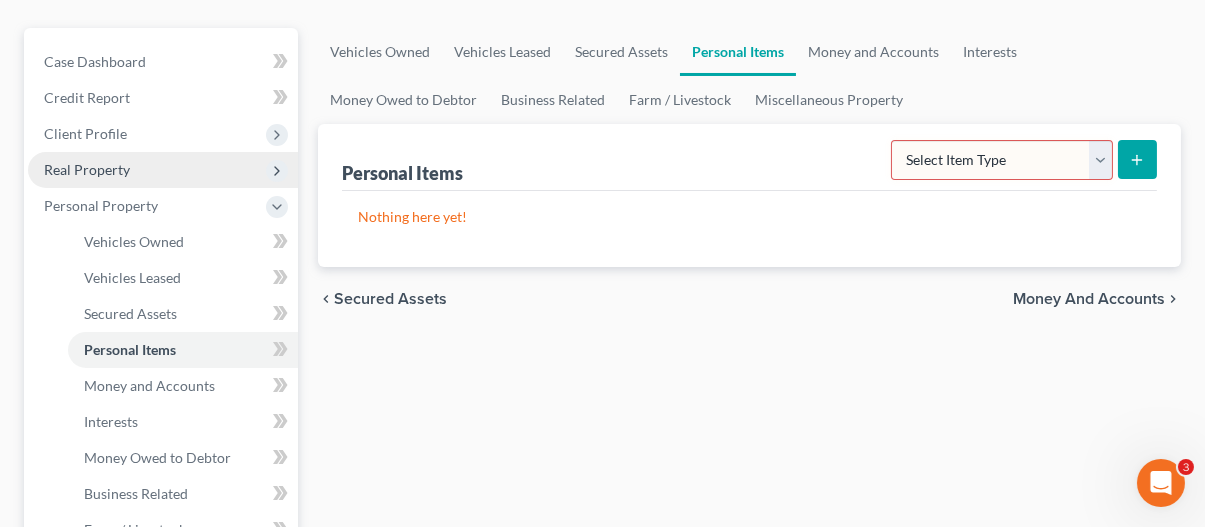 scroll, scrollTop: 0, scrollLeft: 0, axis: both 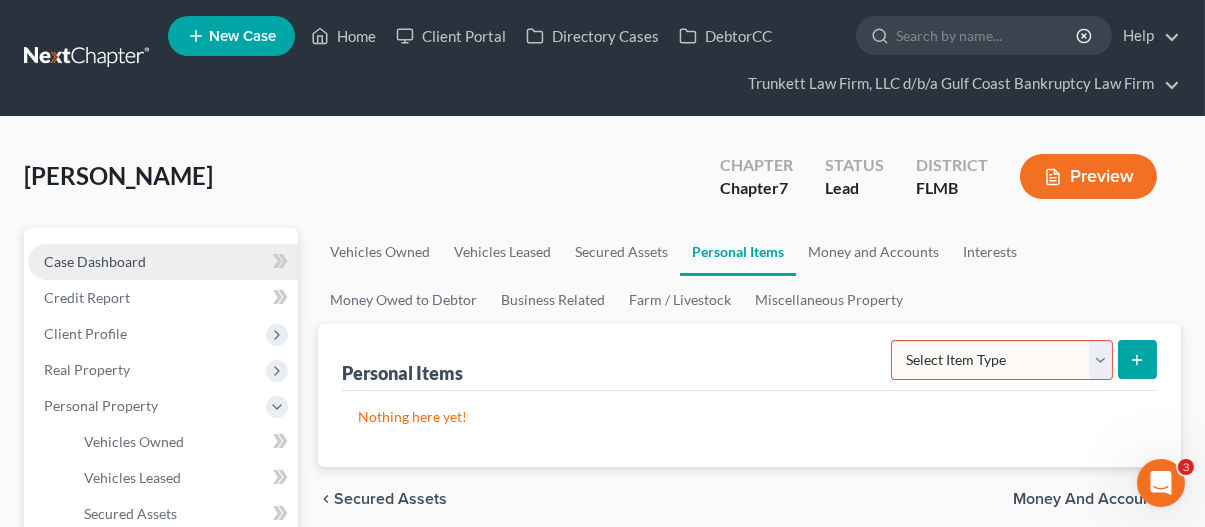 click on "Case Dashboard" at bounding box center (95, 261) 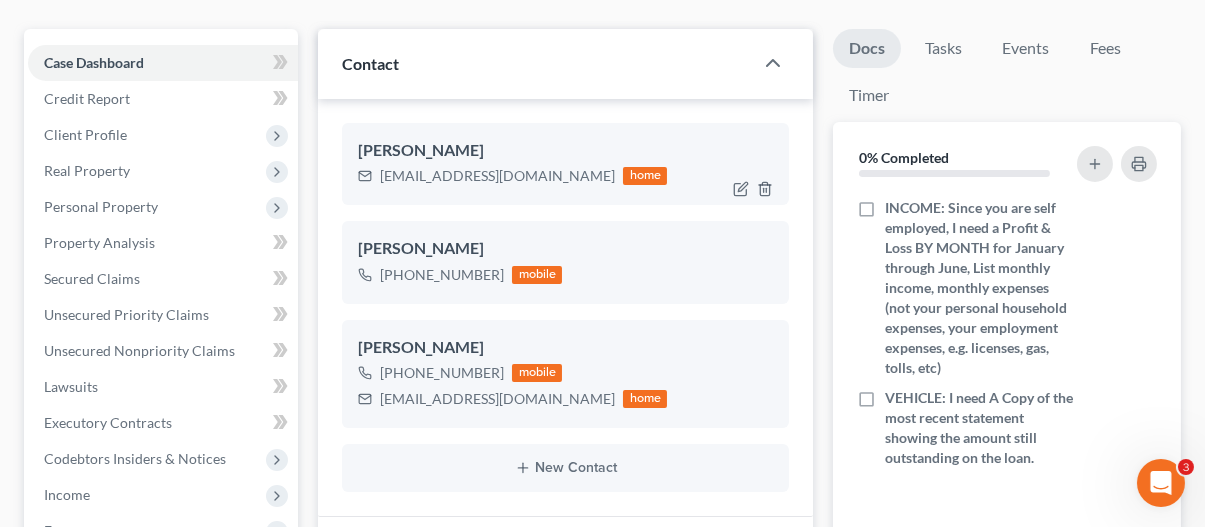 scroll, scrollTop: 200, scrollLeft: 0, axis: vertical 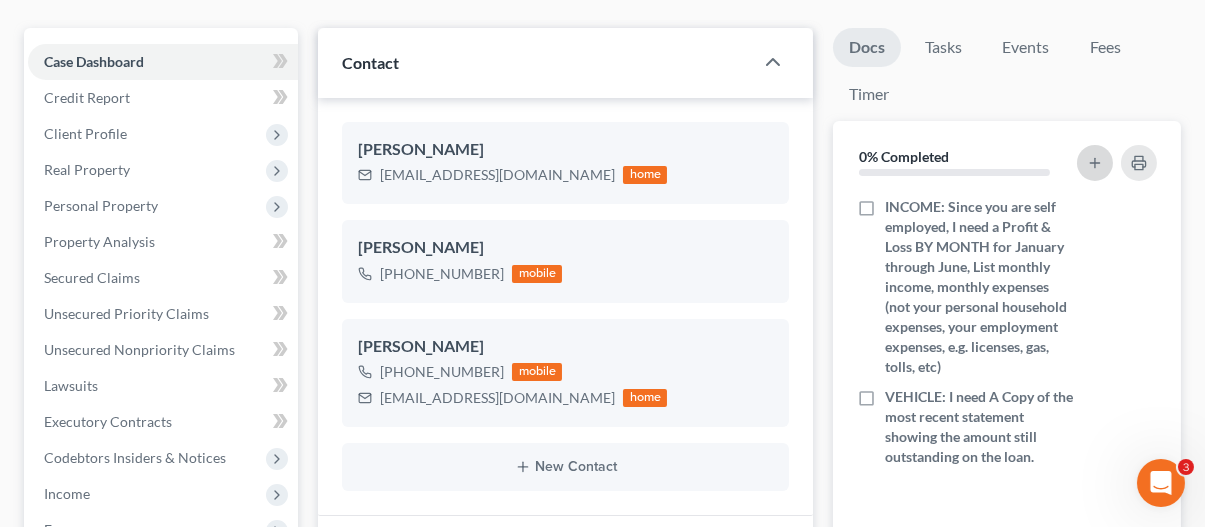 click 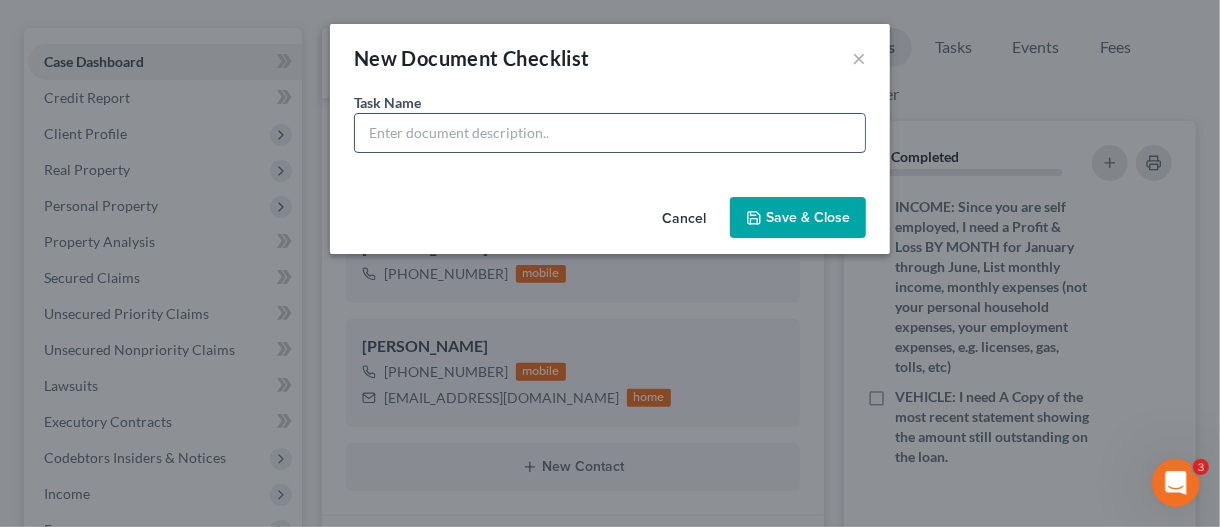 click at bounding box center (610, 133) 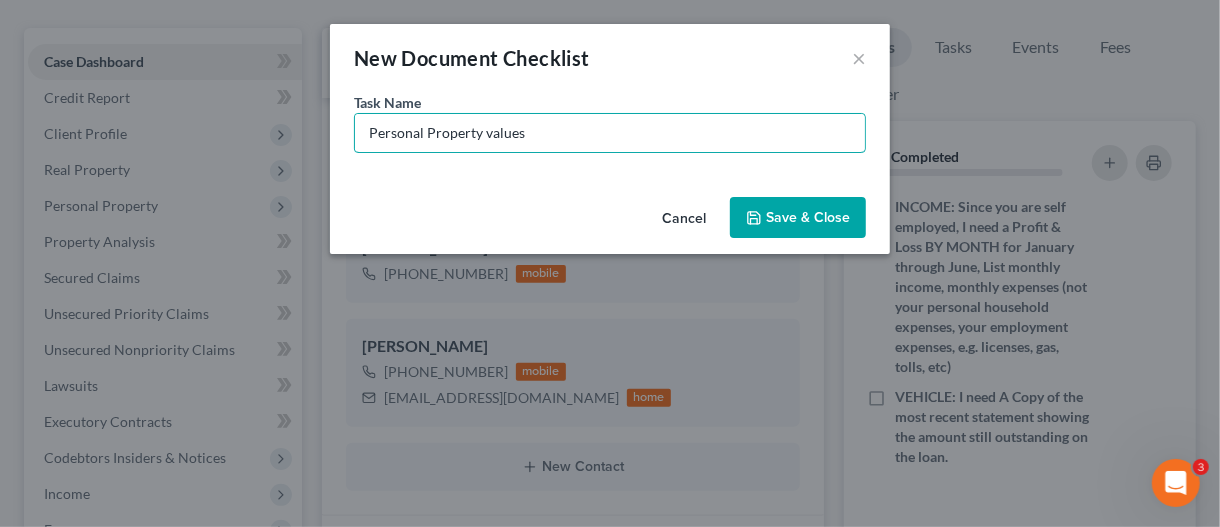 type on "Personal Property values" 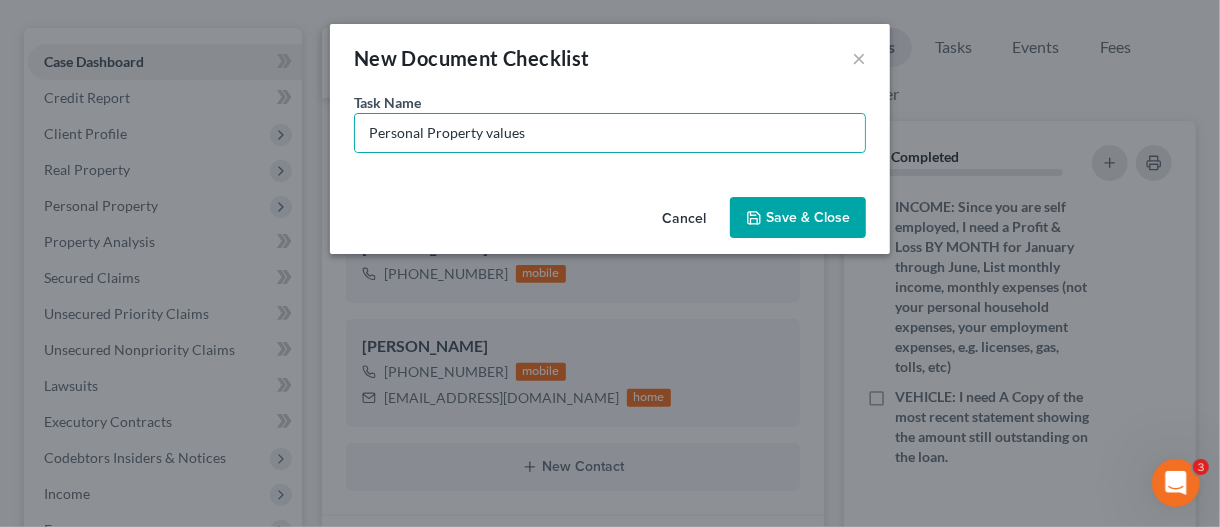 click on "Save & Close" at bounding box center [798, 218] 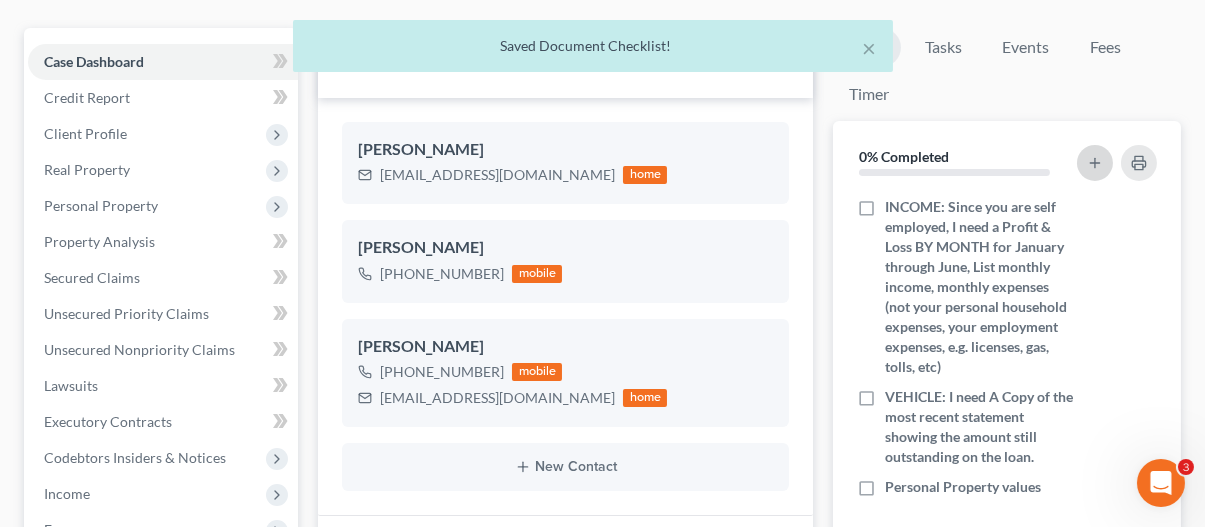 click 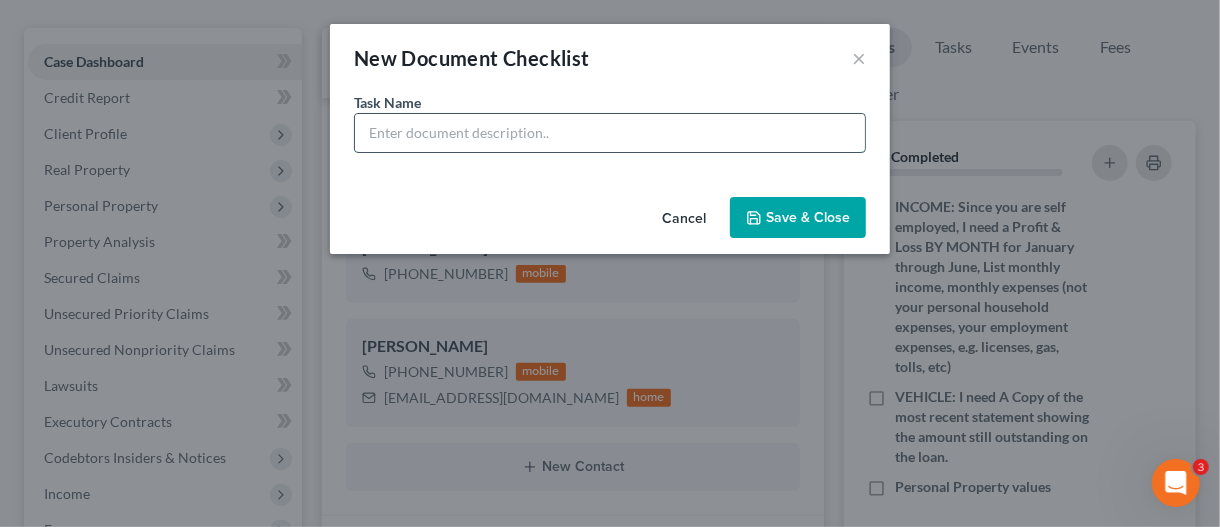 click at bounding box center [610, 133] 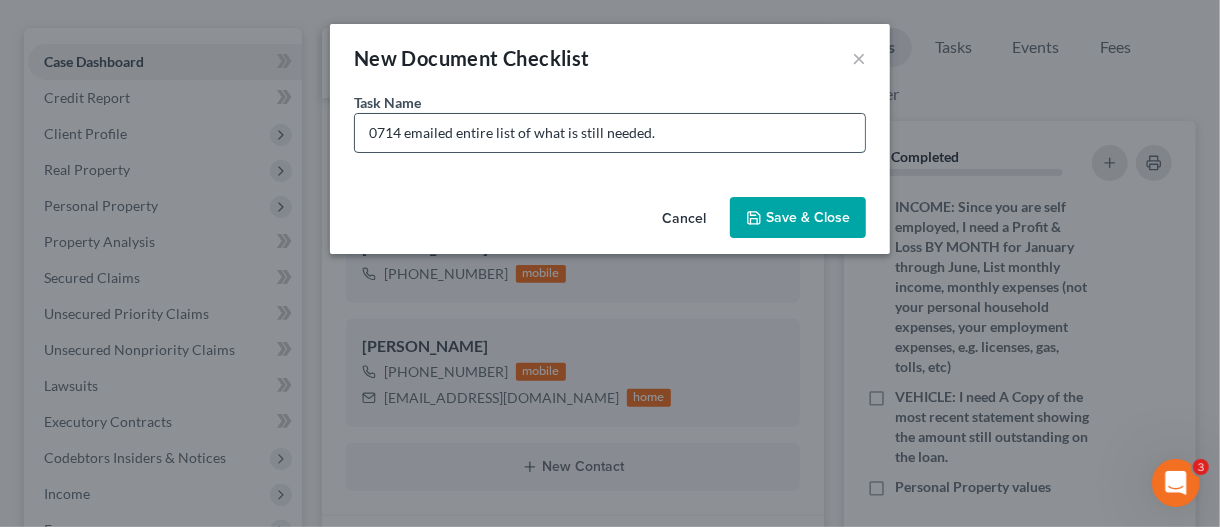 type on "0714 emailed entire list of what is still needed." 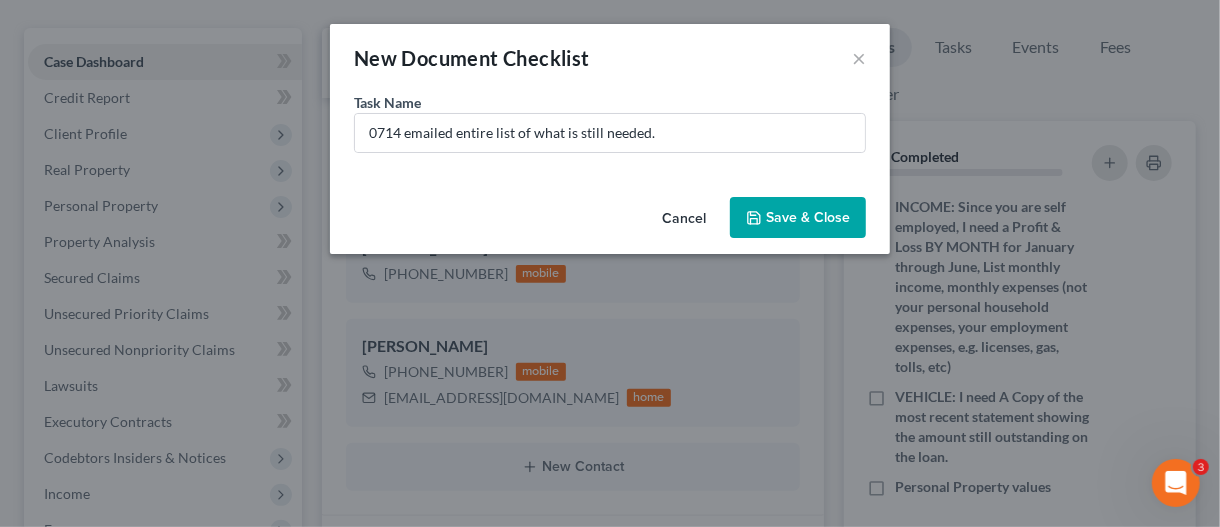 click on "Save & Close" at bounding box center (798, 218) 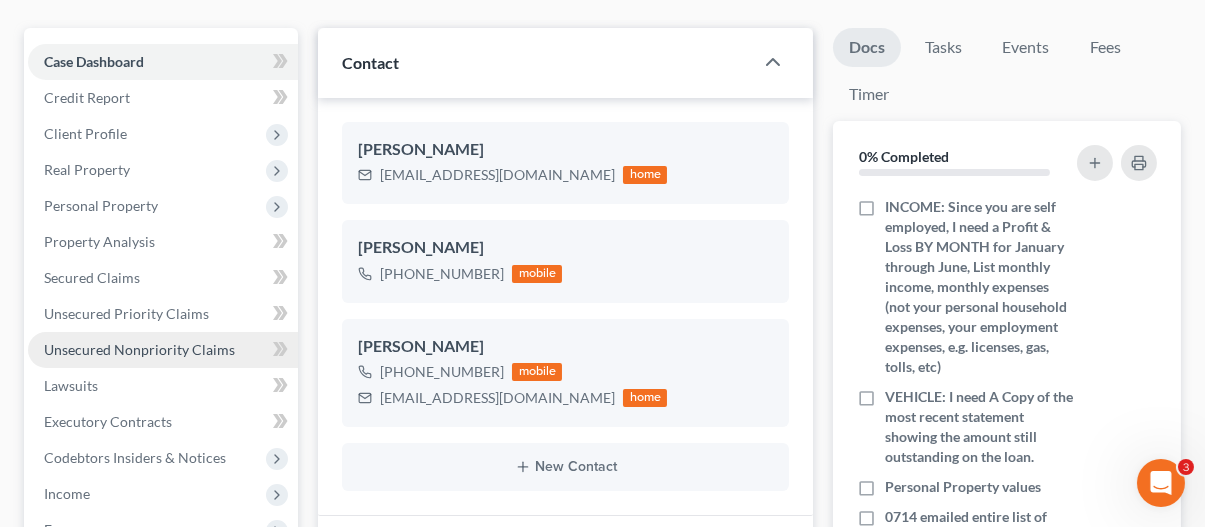 click on "Unsecured Nonpriority Claims" at bounding box center [139, 349] 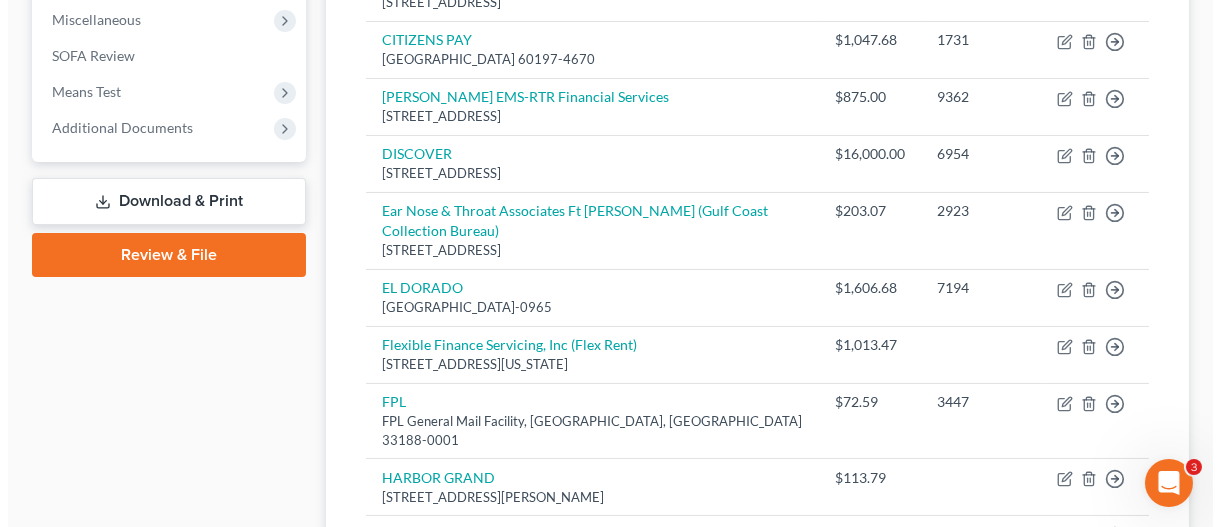 scroll, scrollTop: 0, scrollLeft: 0, axis: both 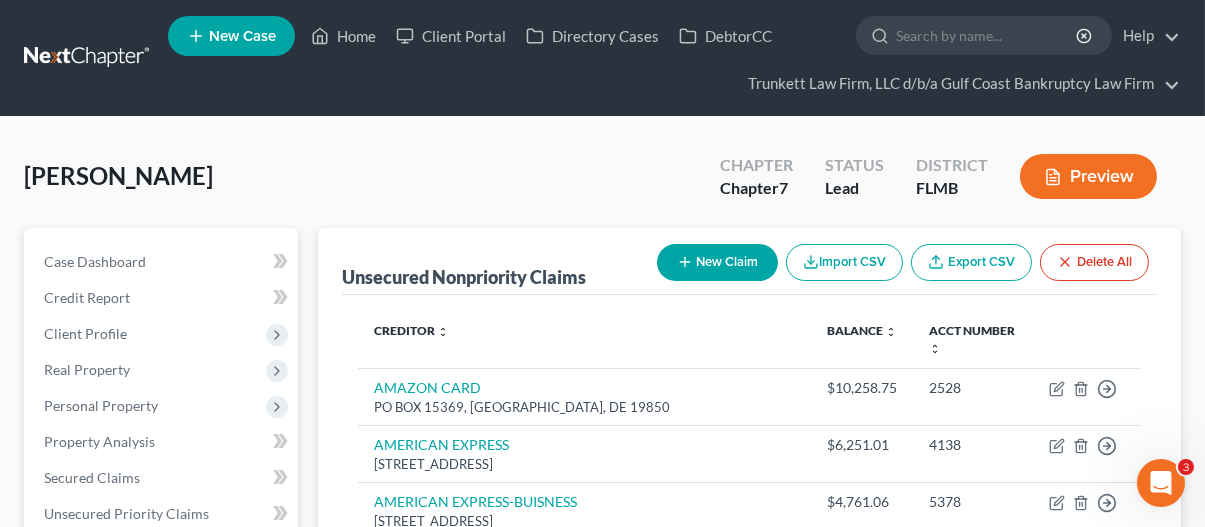 click on "New Claim" at bounding box center [717, 262] 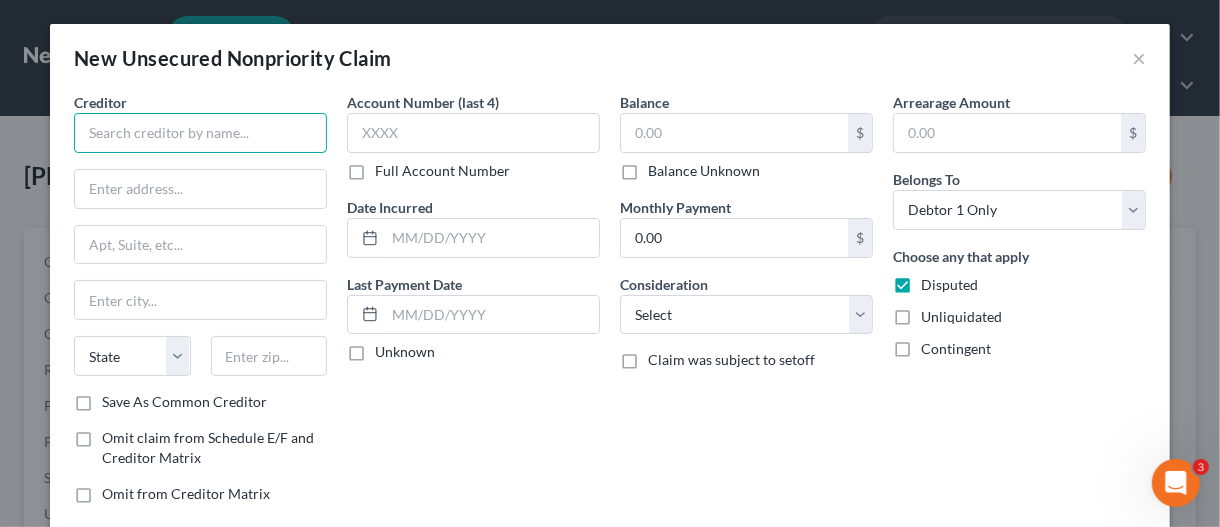 click at bounding box center (200, 133) 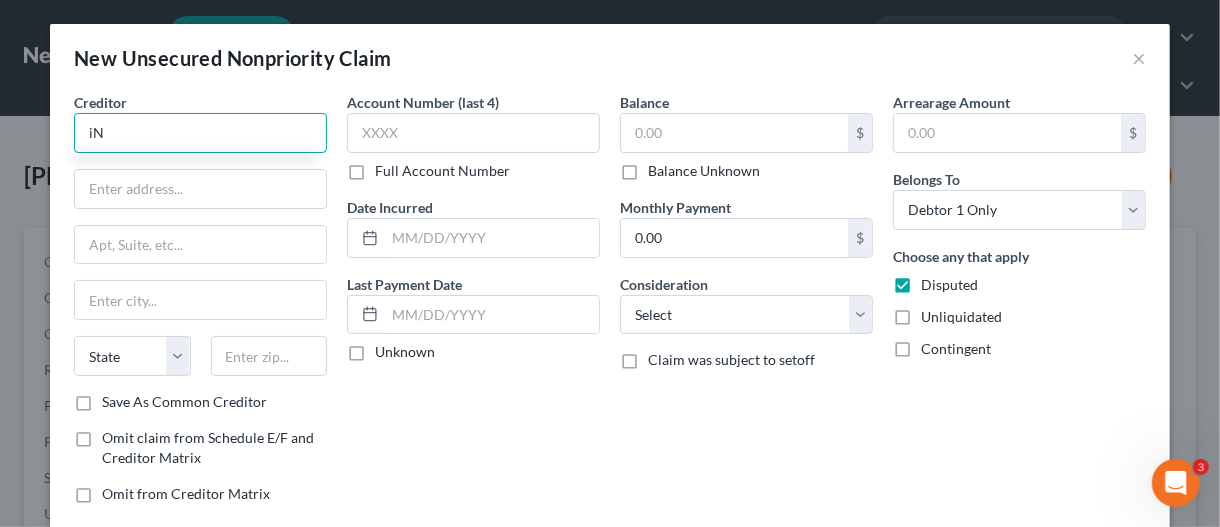 type on "i" 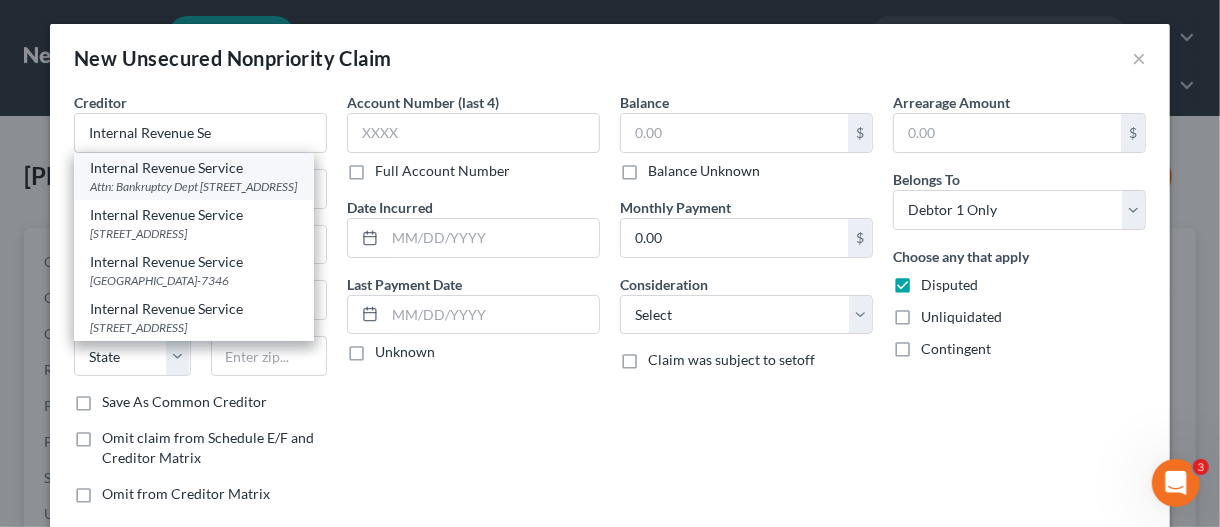 click on "Attn: Bankruptcy Dept [STREET_ADDRESS]" at bounding box center (194, 186) 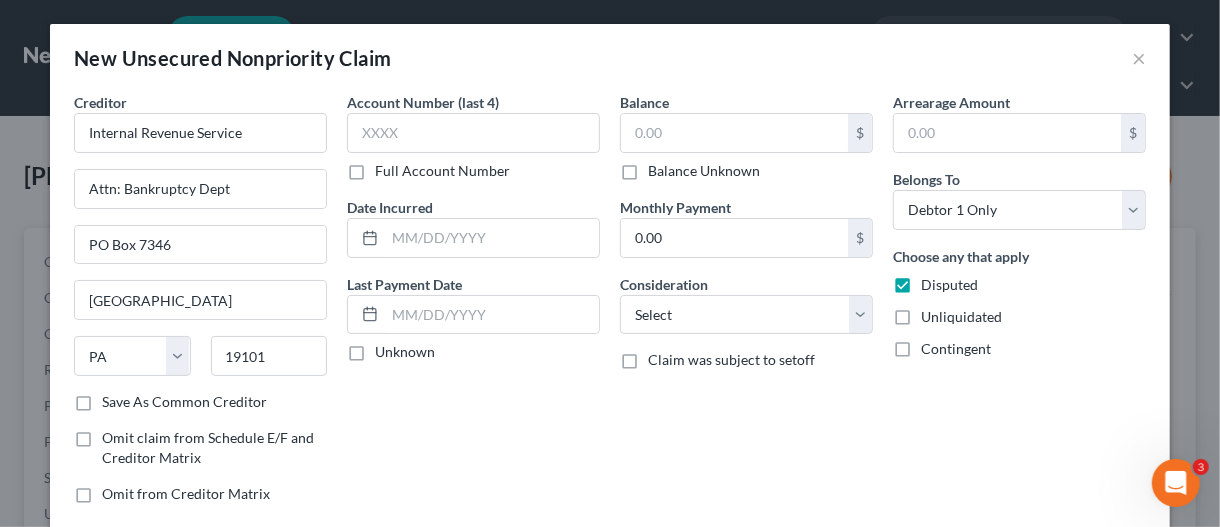 click on "Balance Unknown" at bounding box center (704, 171) 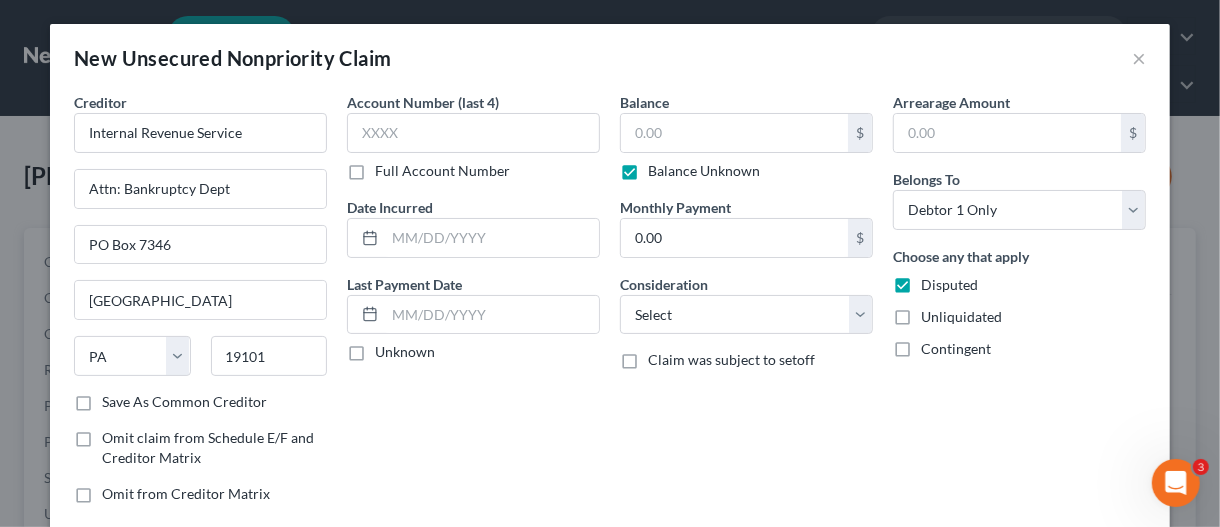 type on "0.00" 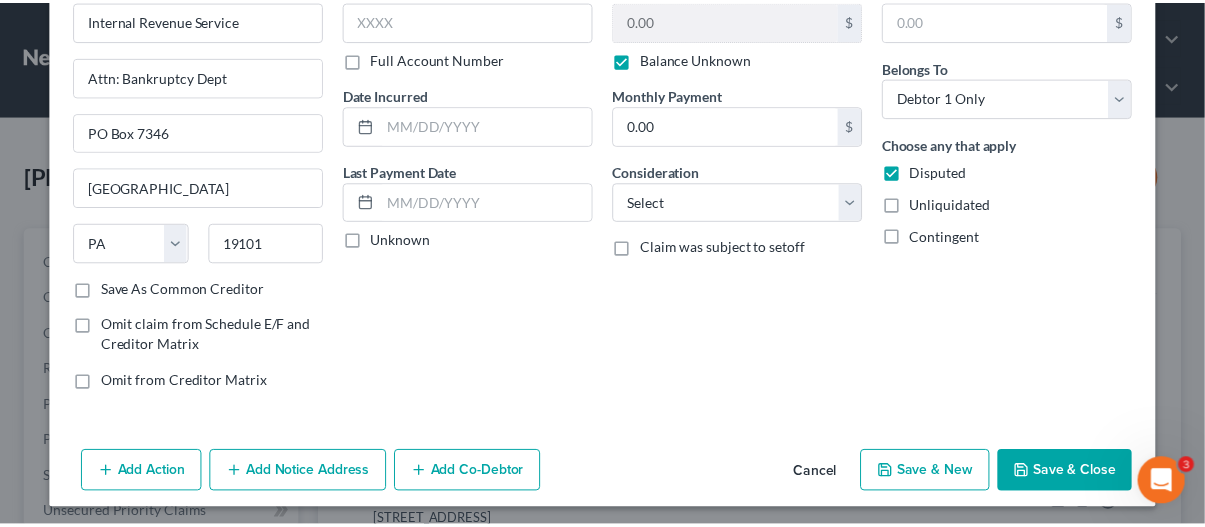 scroll, scrollTop: 114, scrollLeft: 0, axis: vertical 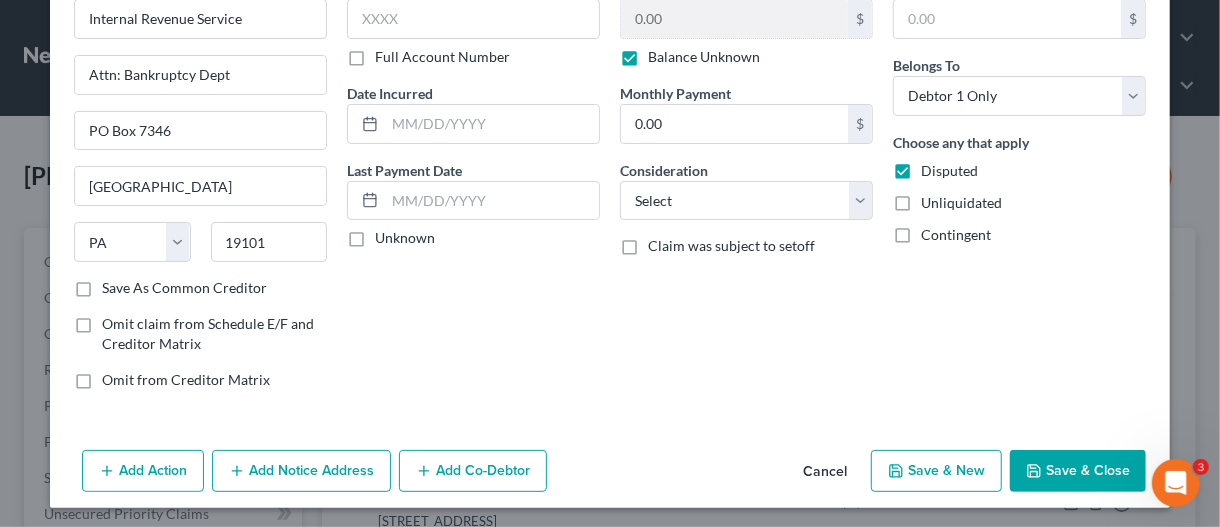 click on "Save & Close" at bounding box center [1078, 471] 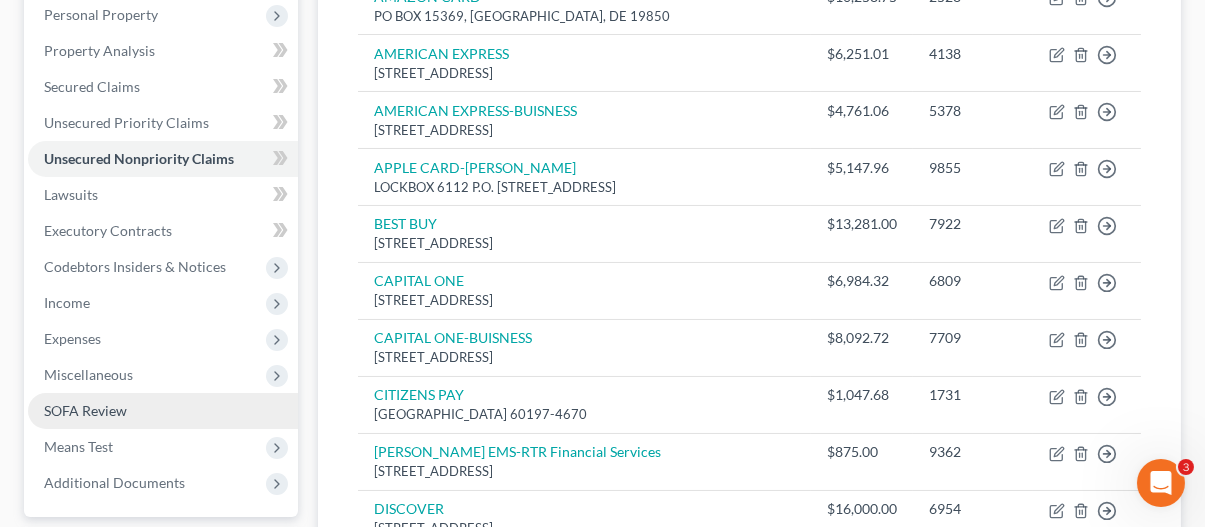 scroll, scrollTop: 400, scrollLeft: 0, axis: vertical 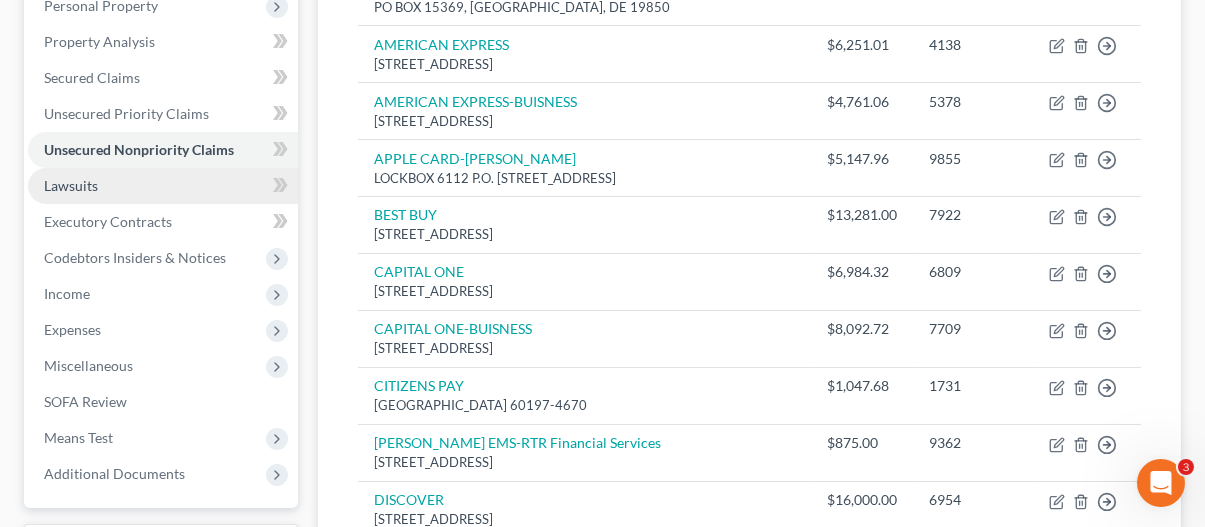 click on "Lawsuits" at bounding box center [163, 186] 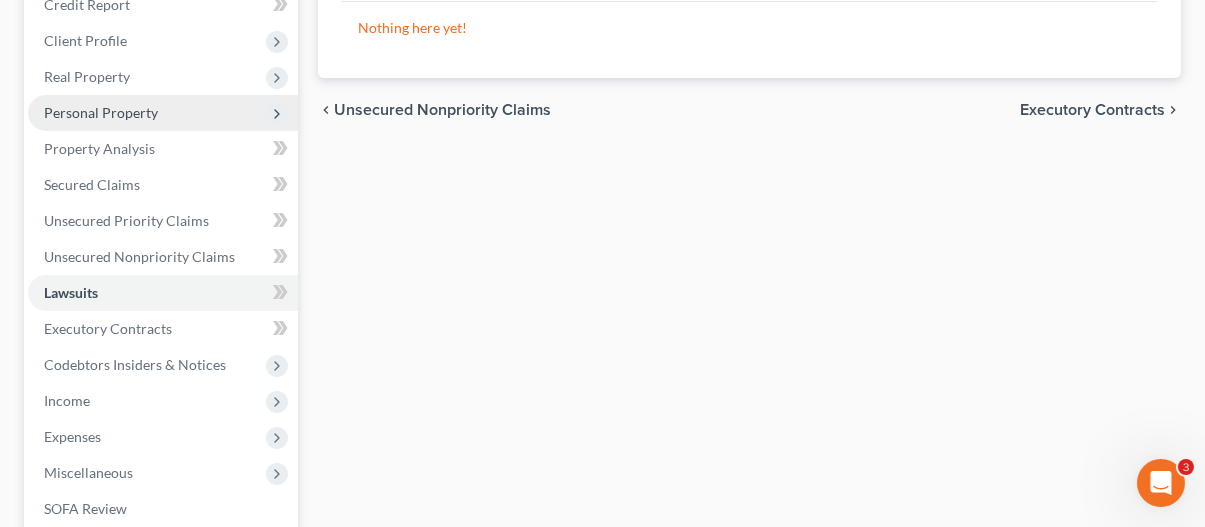 scroll, scrollTop: 300, scrollLeft: 0, axis: vertical 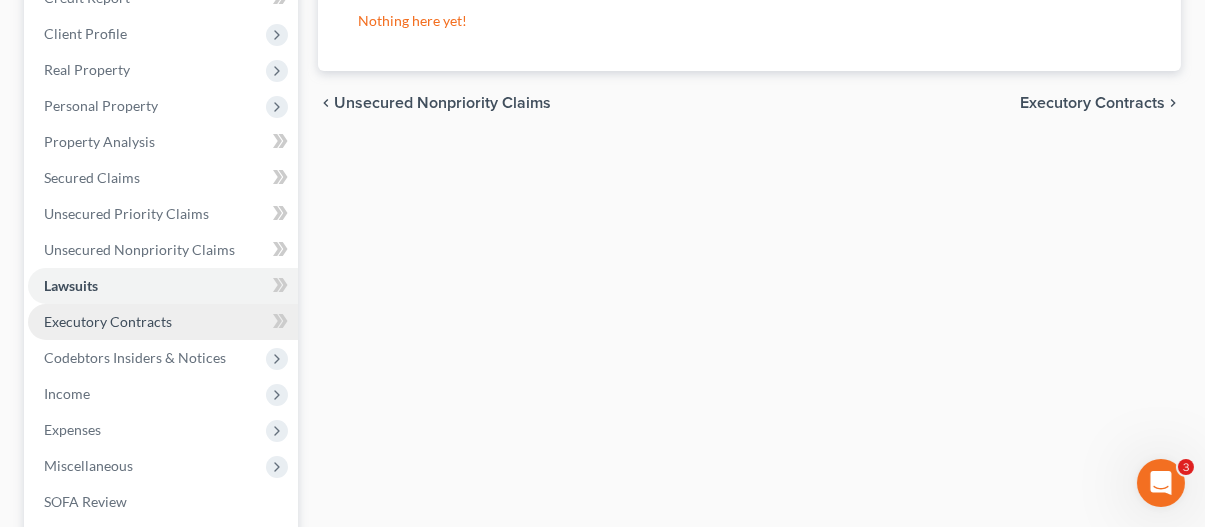 click on "Executory Contracts" at bounding box center [108, 321] 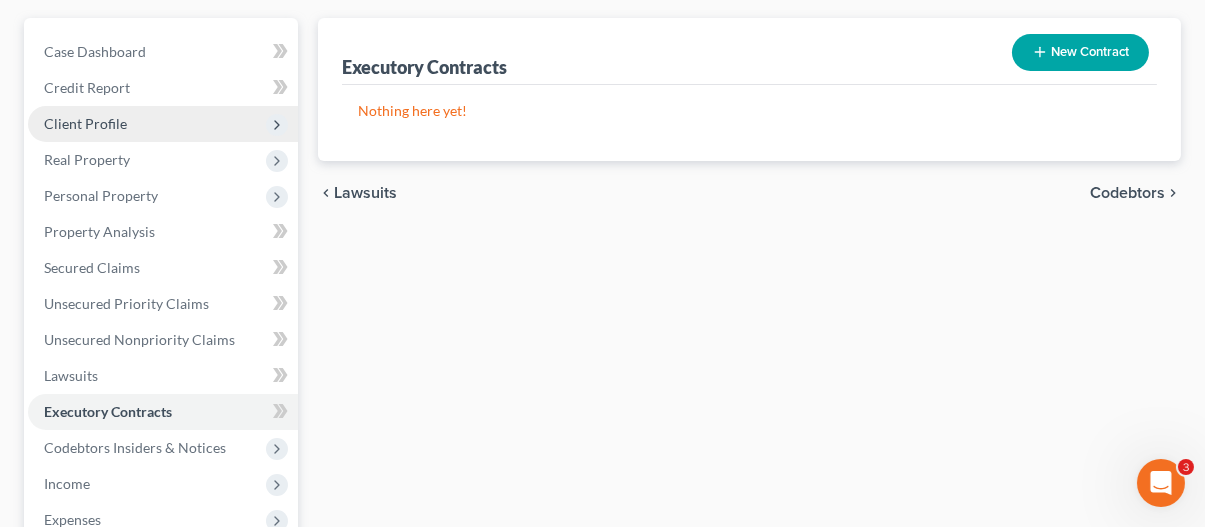 scroll, scrollTop: 300, scrollLeft: 0, axis: vertical 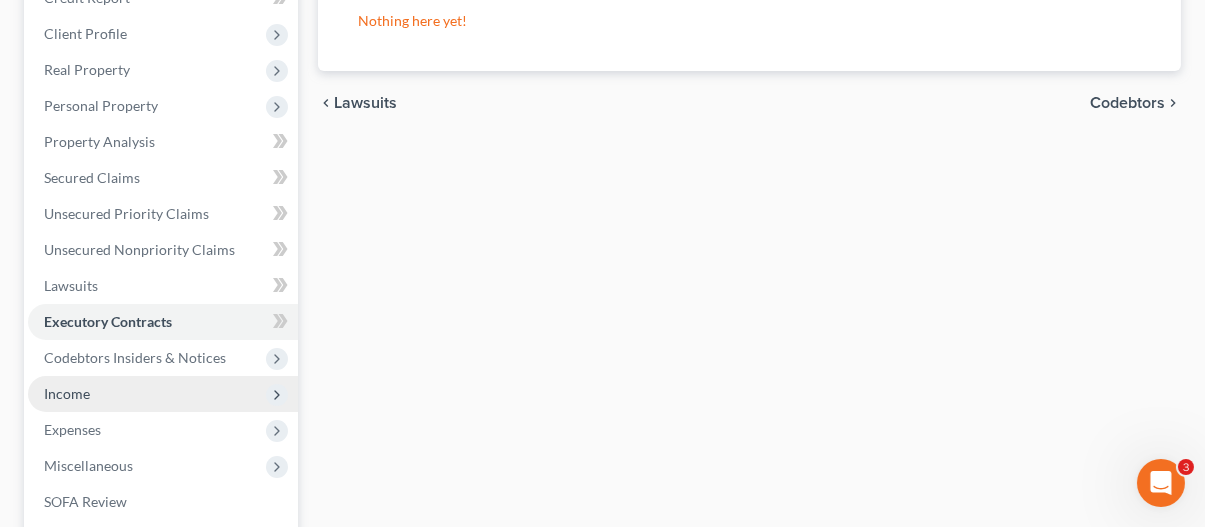 click on "Income" at bounding box center (163, 394) 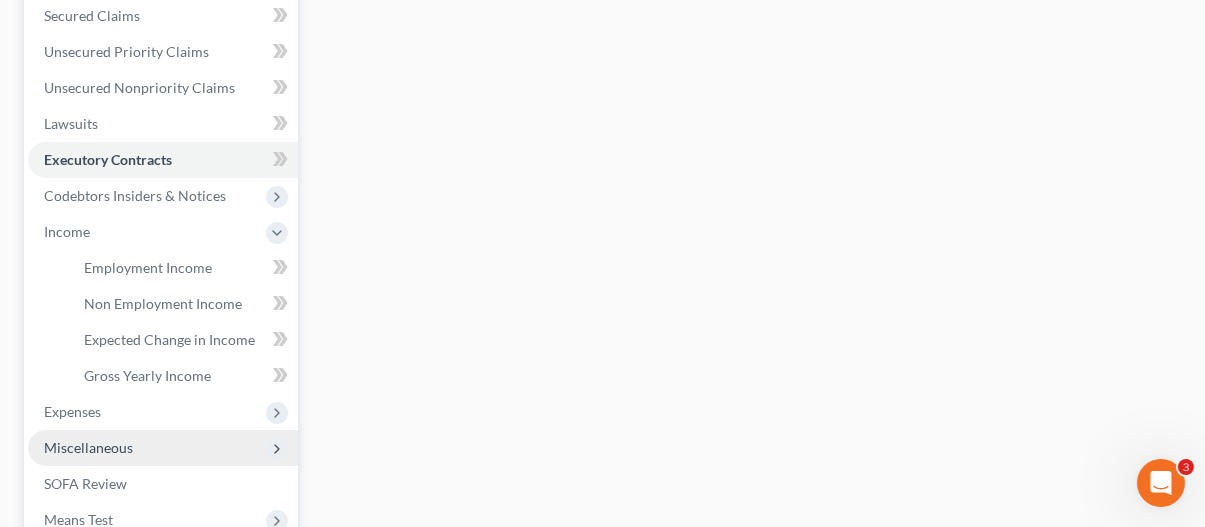 scroll, scrollTop: 500, scrollLeft: 0, axis: vertical 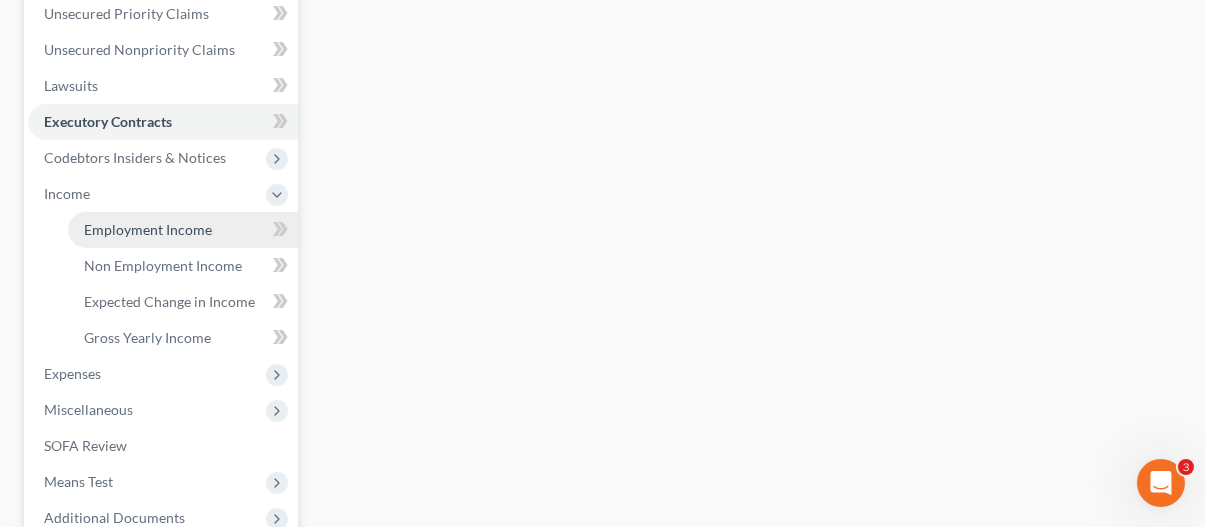 click on "Employment Income" at bounding box center [148, 229] 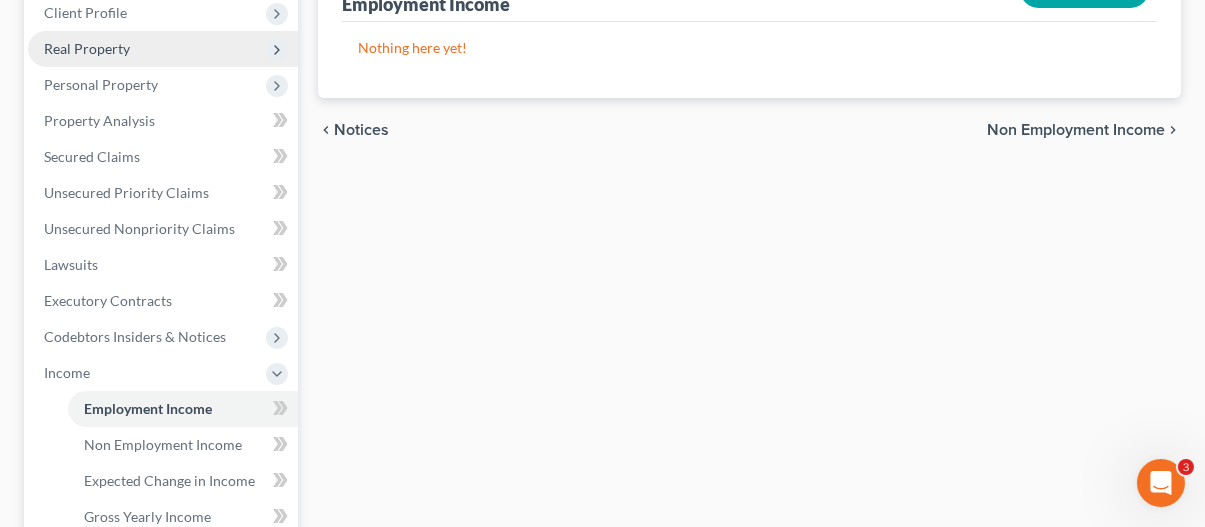 scroll, scrollTop: 400, scrollLeft: 0, axis: vertical 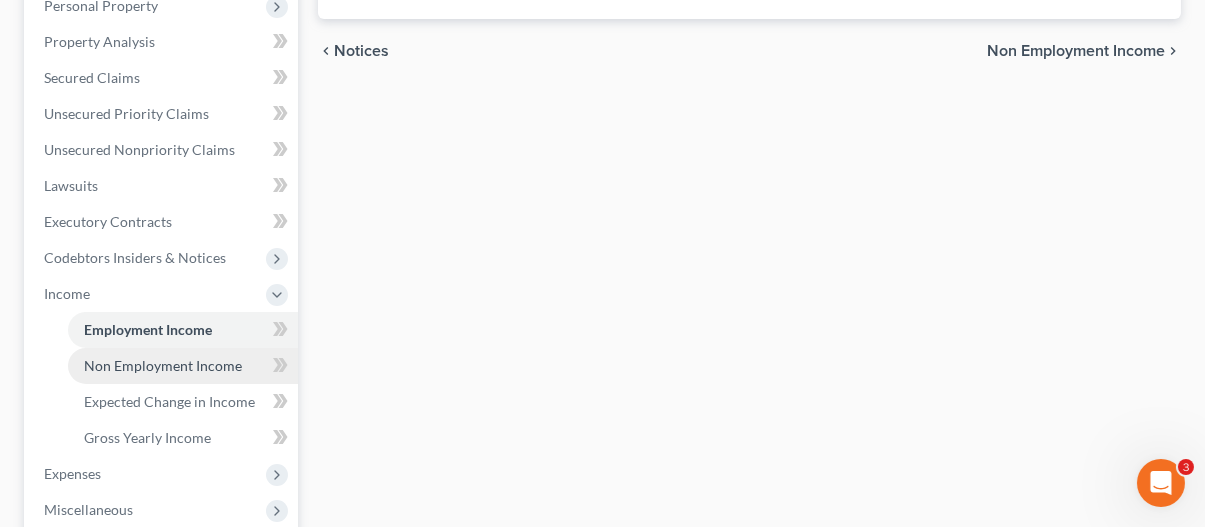 click on "Non Employment Income" at bounding box center [163, 365] 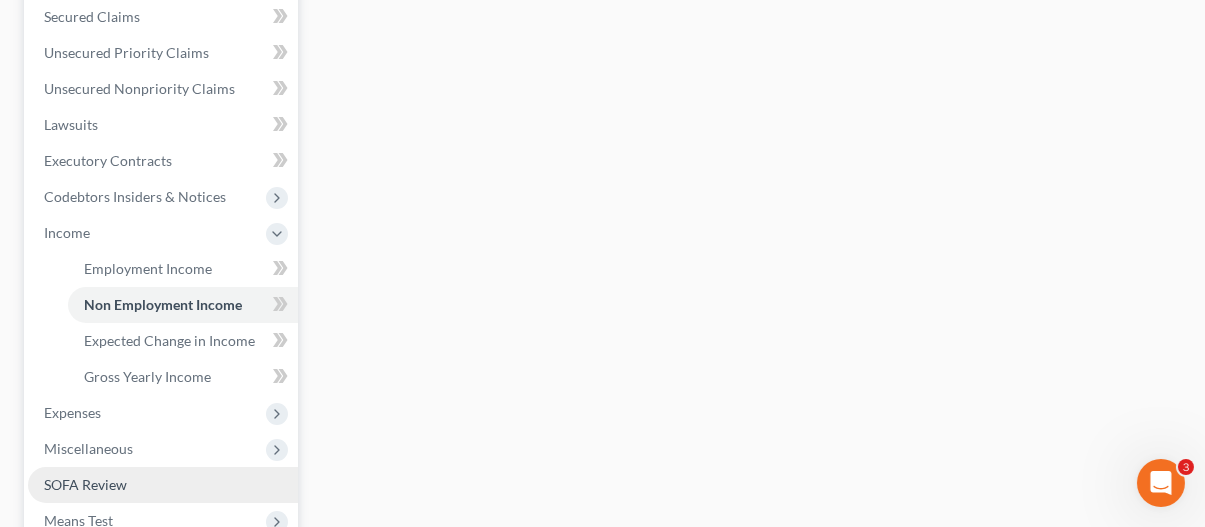 scroll, scrollTop: 600, scrollLeft: 0, axis: vertical 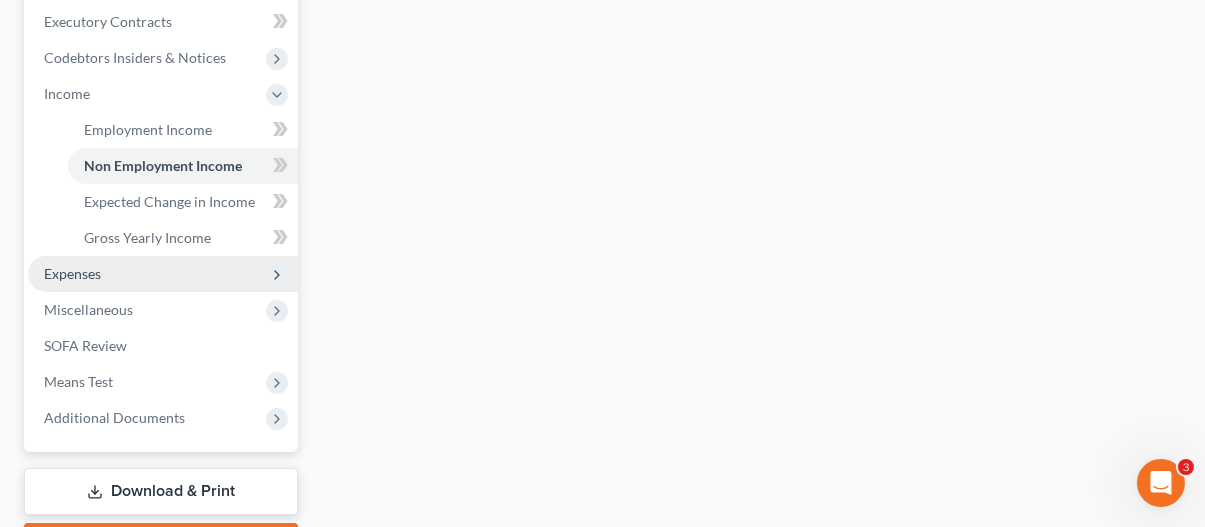 click on "Expenses" at bounding box center [163, 274] 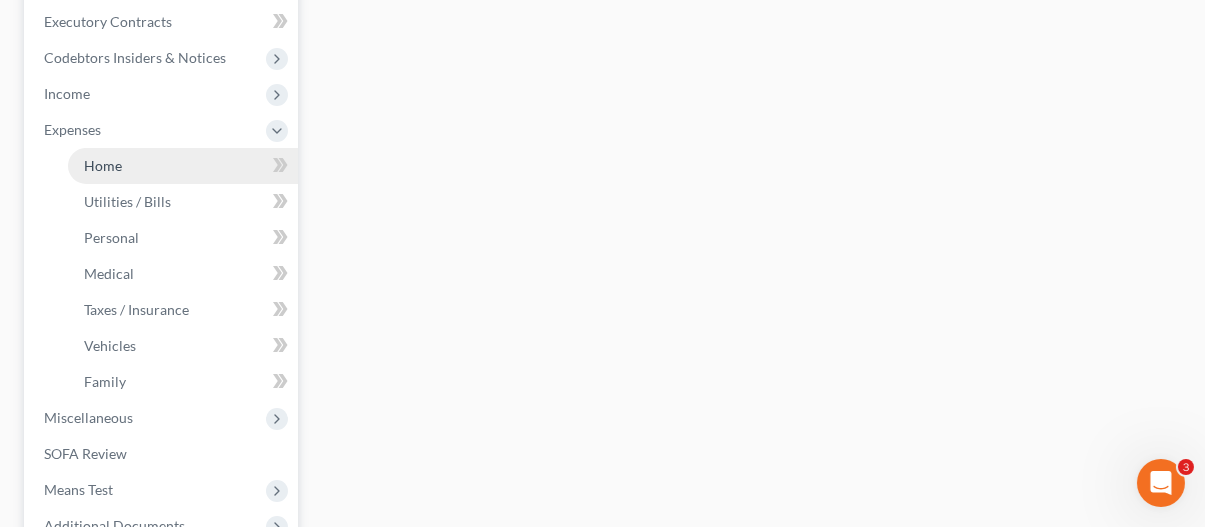 click on "Home" at bounding box center [183, 166] 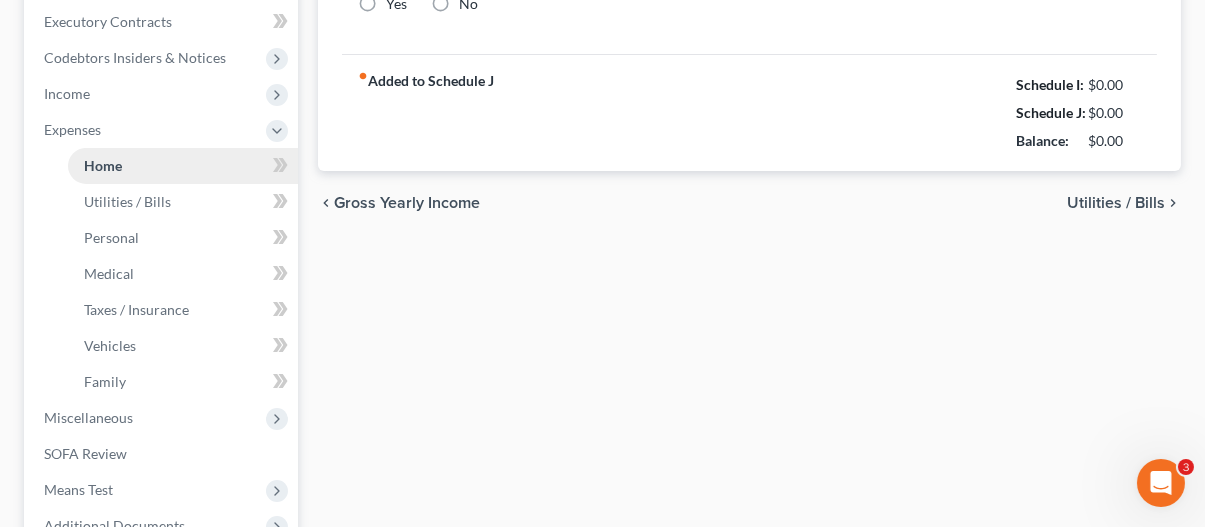 radio on "true" 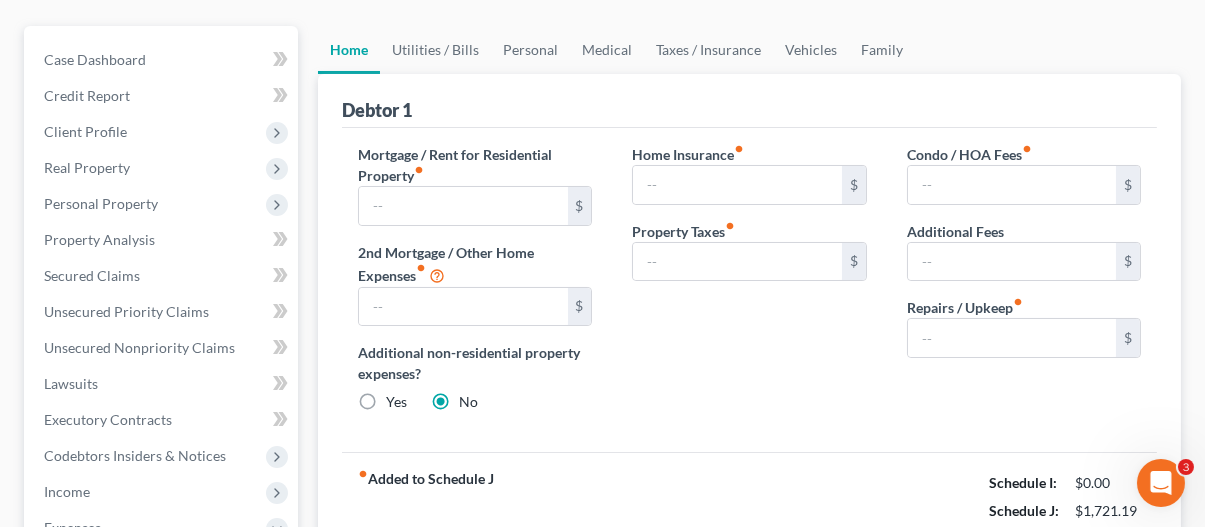 scroll, scrollTop: 200, scrollLeft: 0, axis: vertical 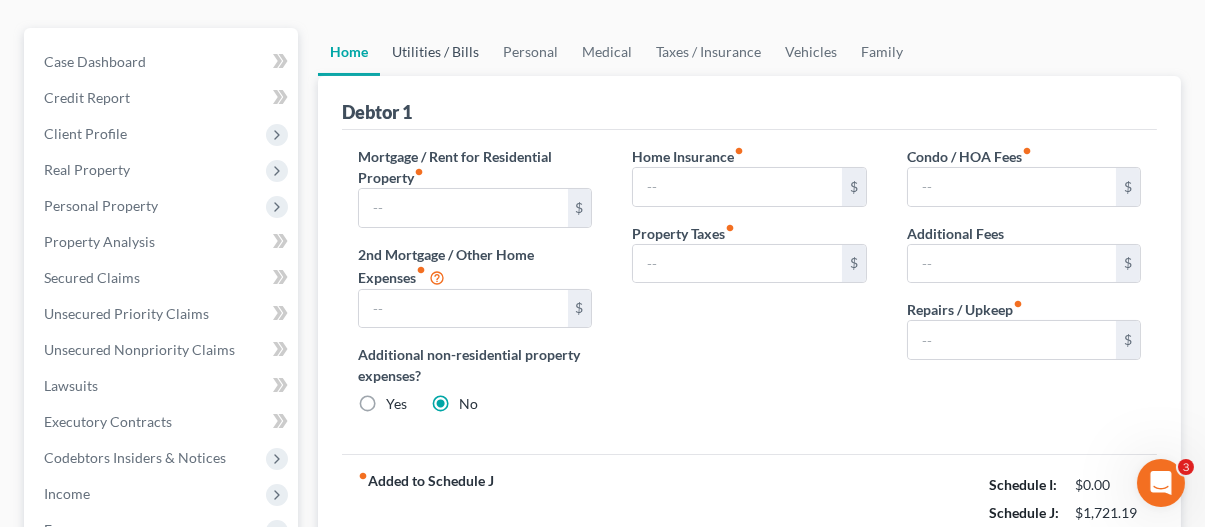 click on "Utilities / Bills" at bounding box center (435, 52) 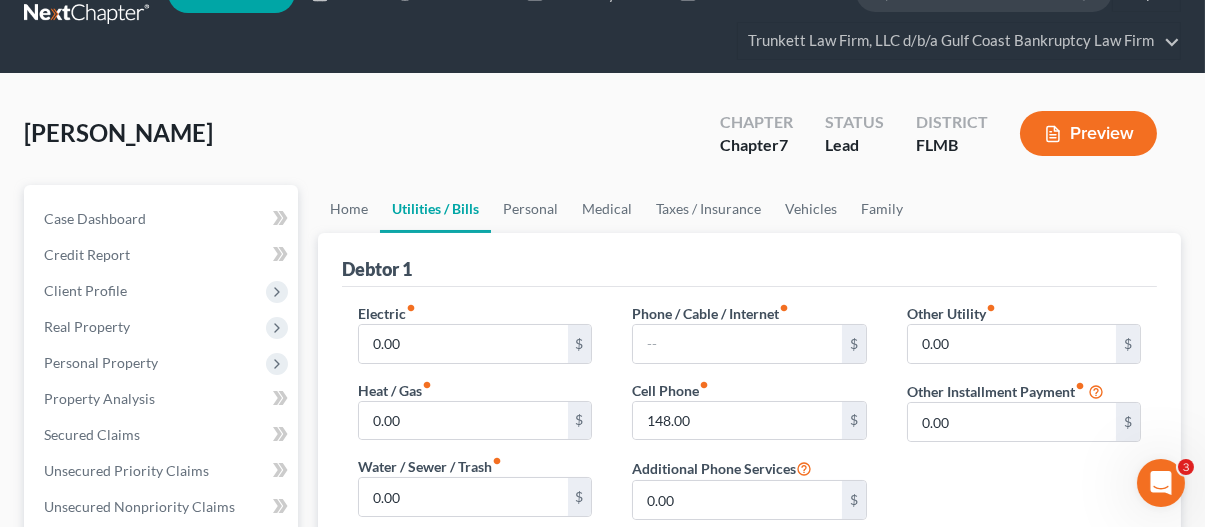 scroll, scrollTop: 0, scrollLeft: 0, axis: both 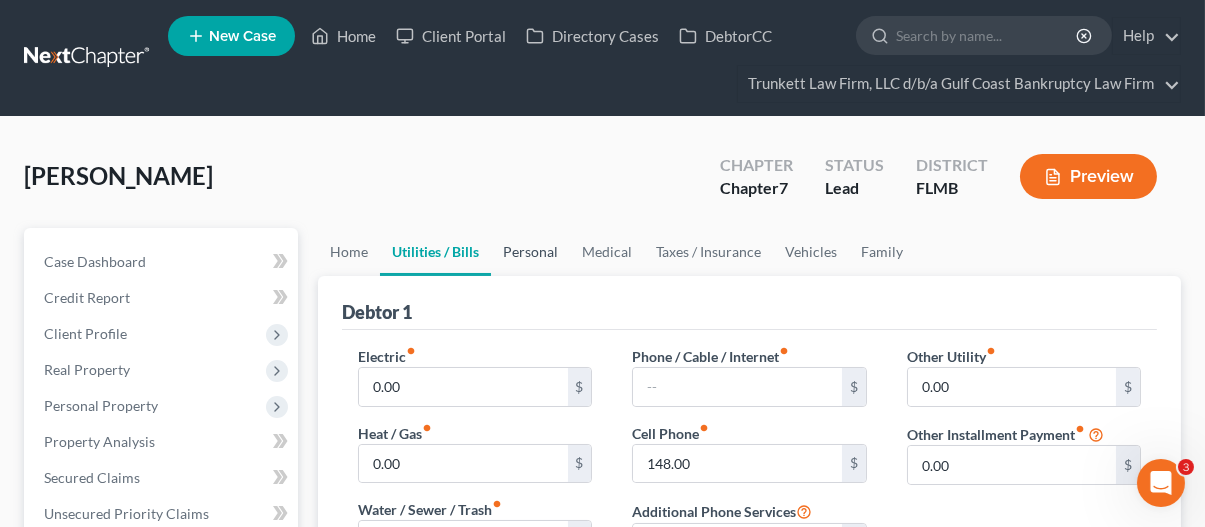 click on "Personal" at bounding box center (530, 252) 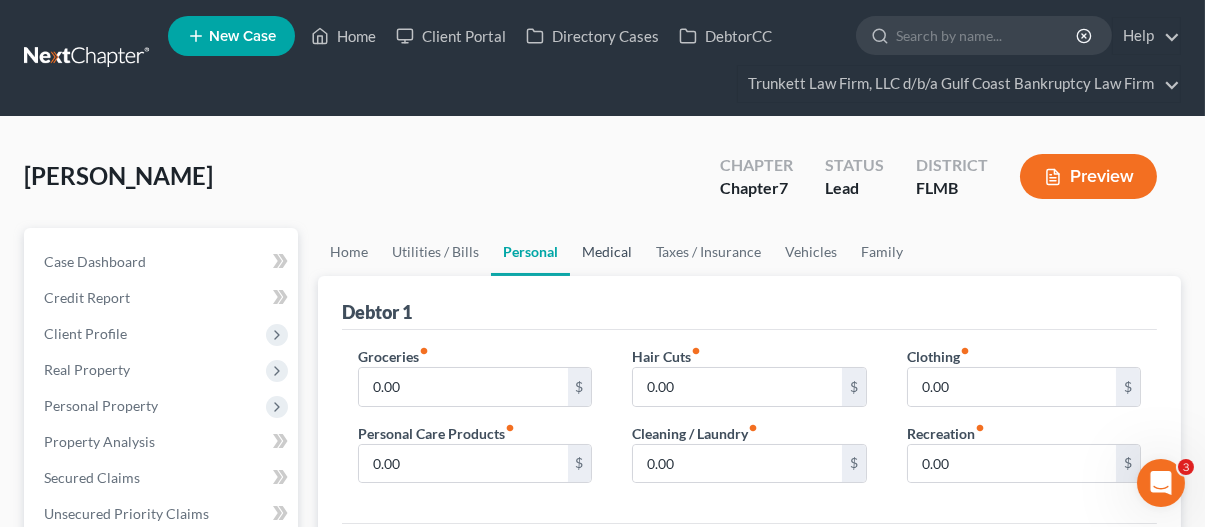 click on "Medical" at bounding box center [607, 252] 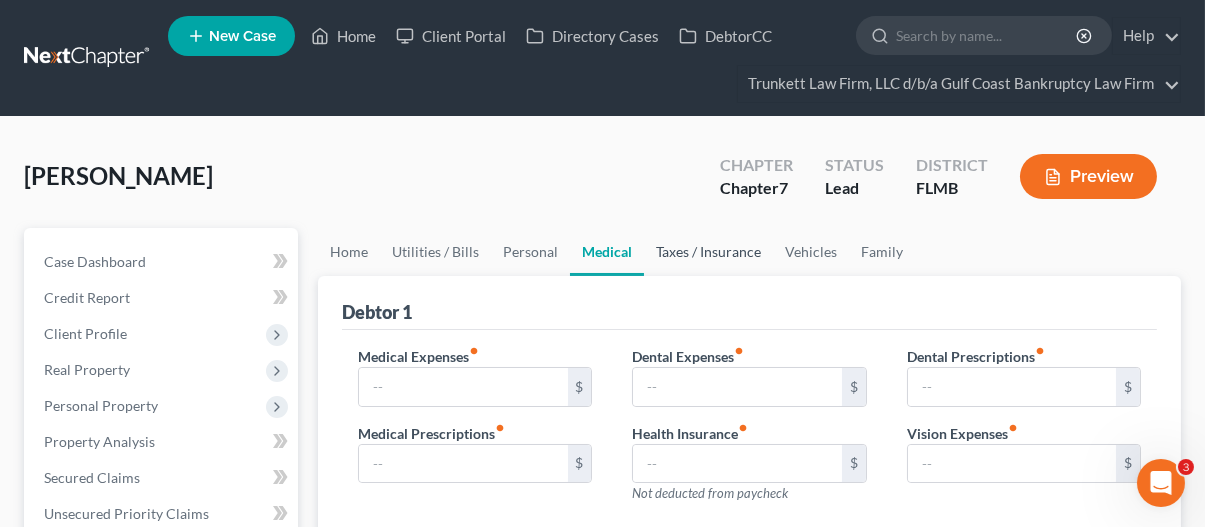 click on "Taxes / Insurance" at bounding box center [708, 252] 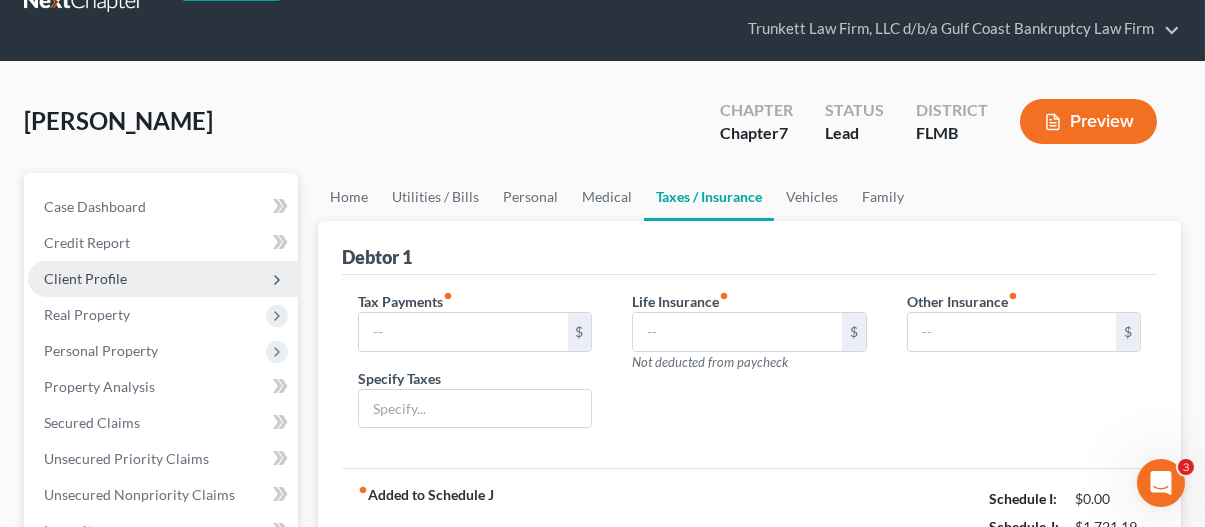scroll, scrollTop: 200, scrollLeft: 0, axis: vertical 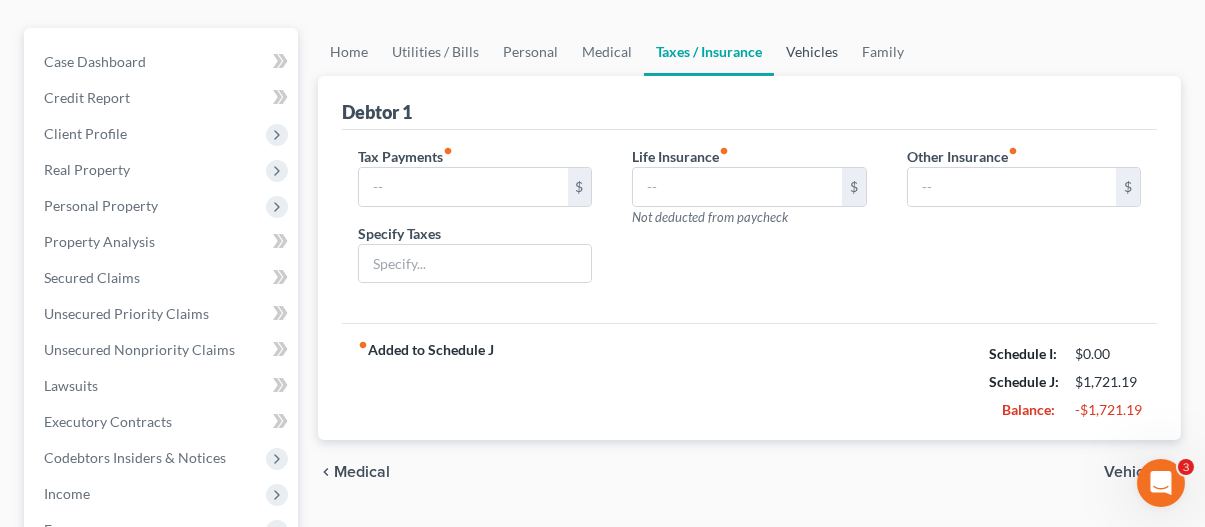 click on "Vehicles" at bounding box center [812, 52] 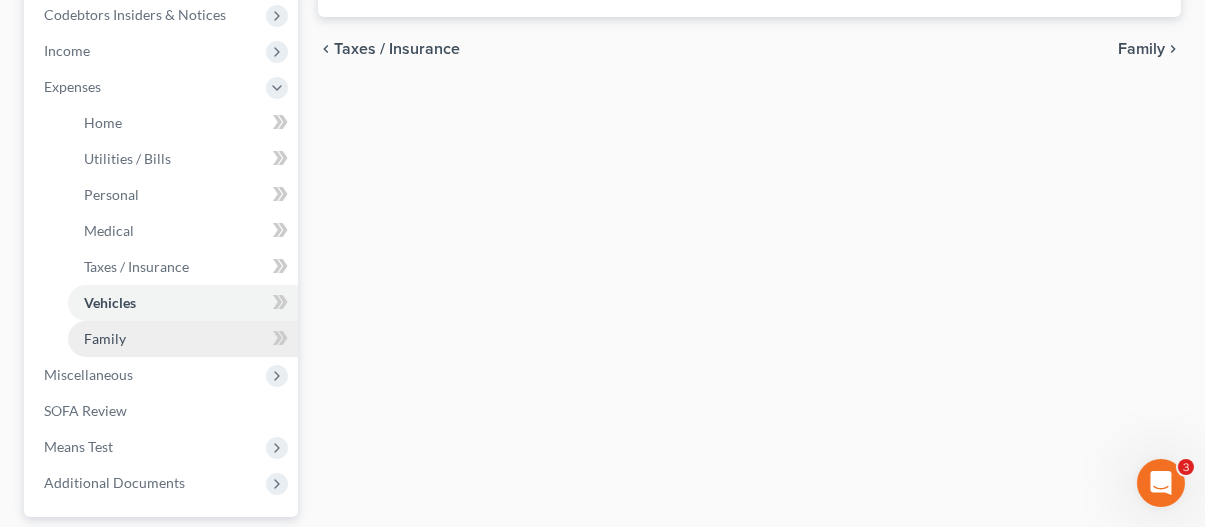 scroll, scrollTop: 700, scrollLeft: 0, axis: vertical 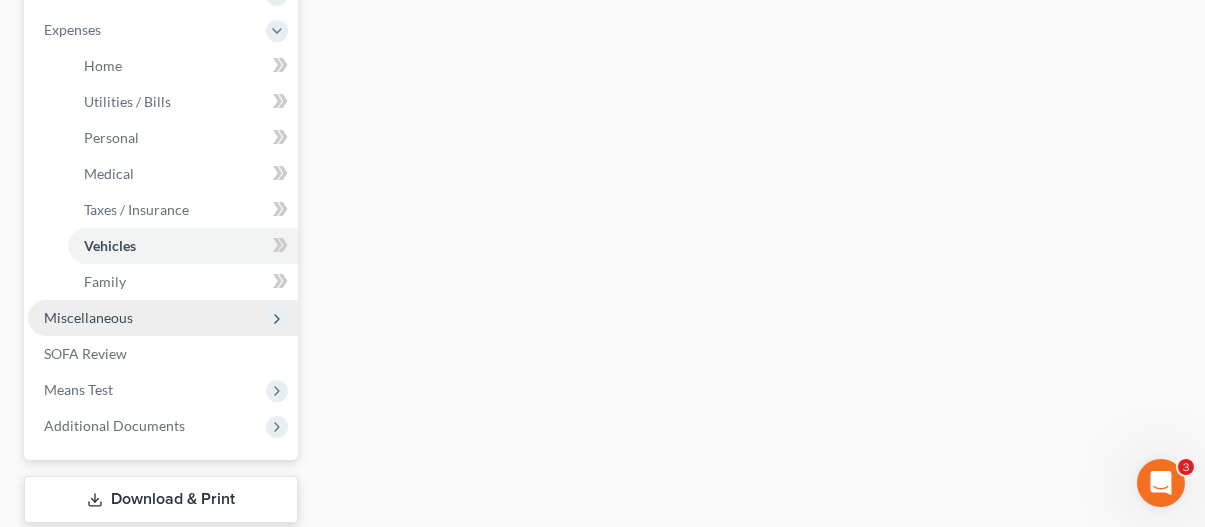 click on "Miscellaneous" at bounding box center (88, 317) 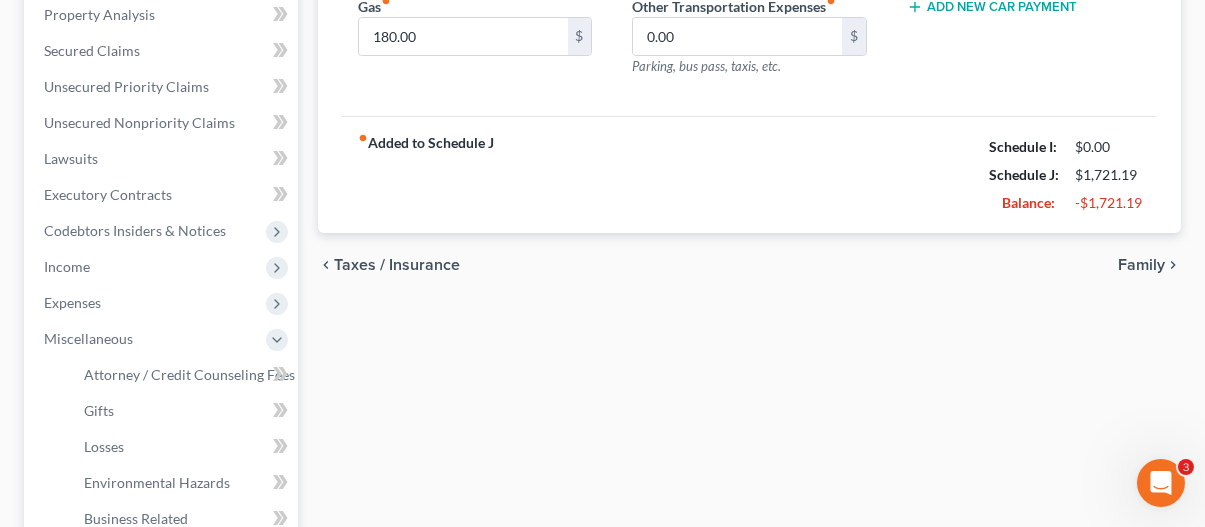 scroll, scrollTop: 200, scrollLeft: 0, axis: vertical 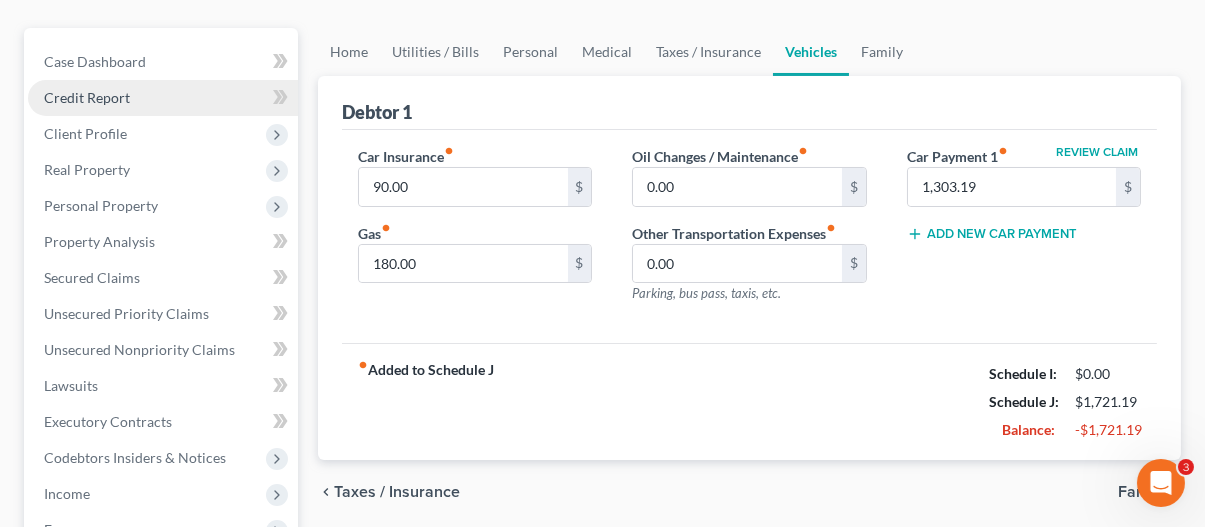 click on "Credit Report" at bounding box center (87, 97) 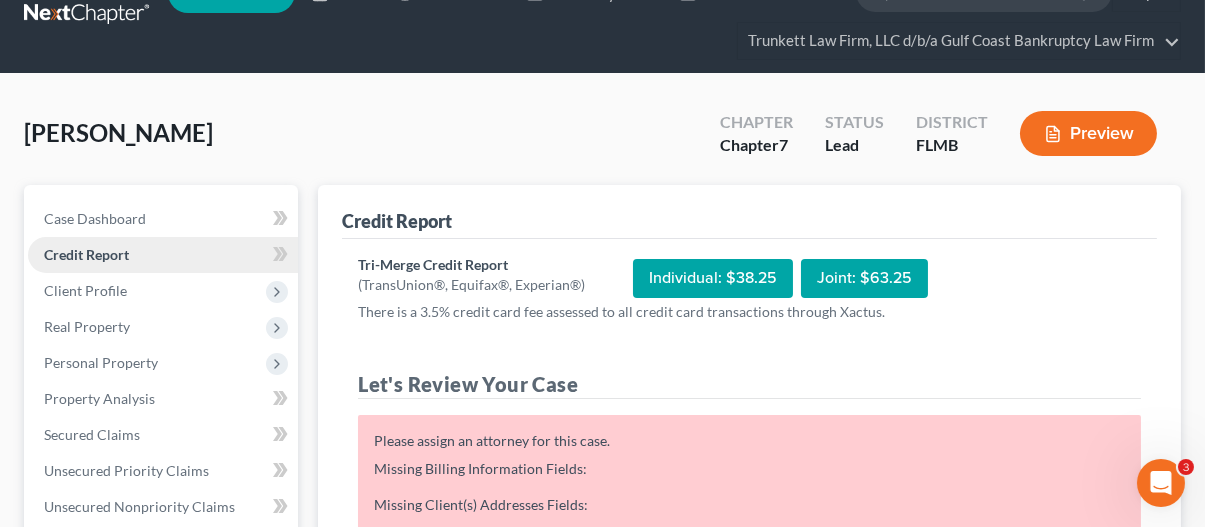 scroll, scrollTop: 0, scrollLeft: 0, axis: both 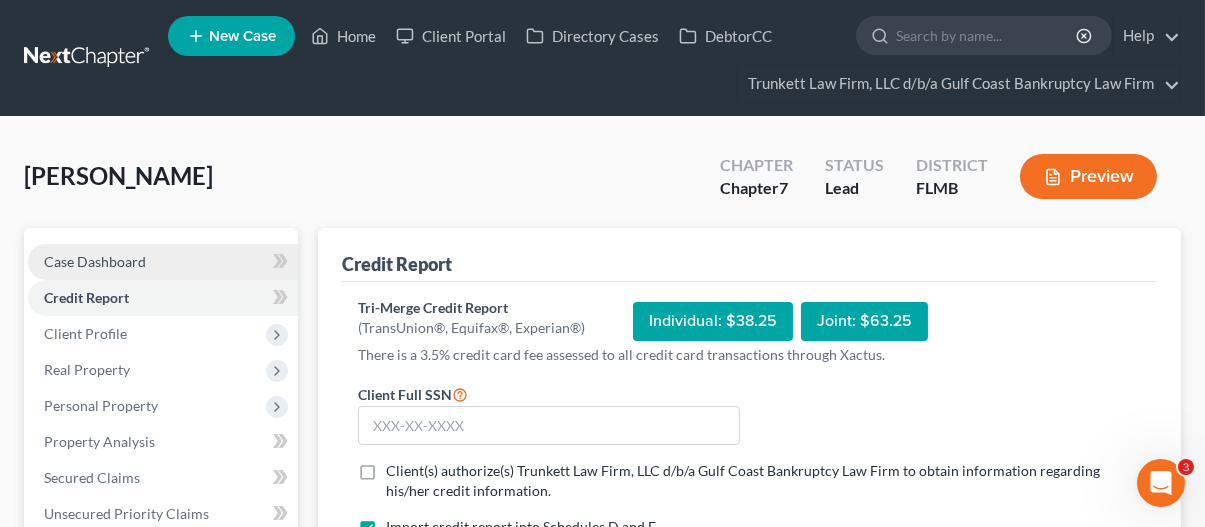 click on "Case Dashboard" at bounding box center [95, 261] 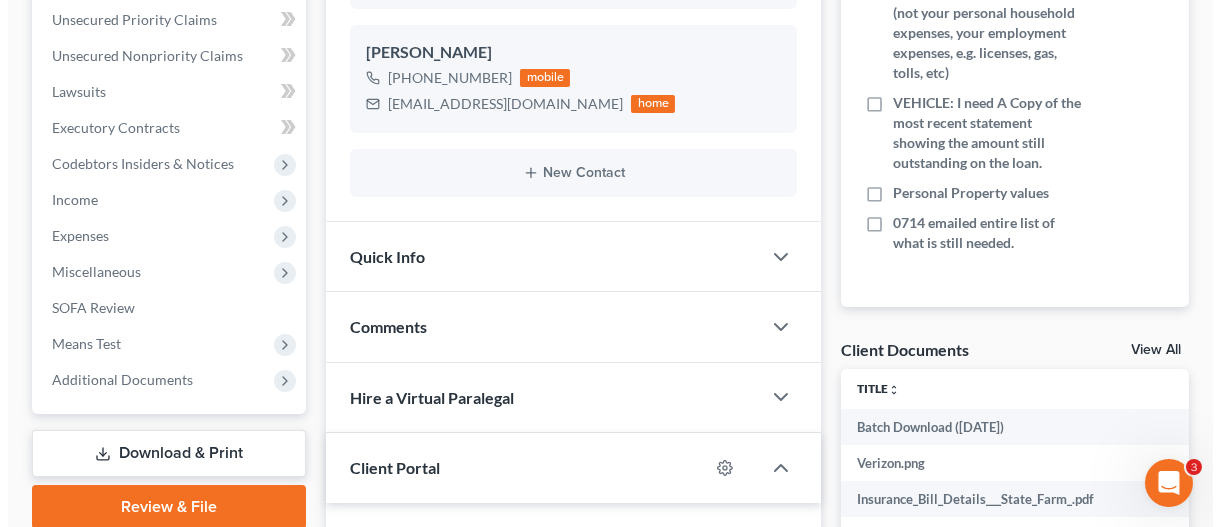 scroll, scrollTop: 500, scrollLeft: 0, axis: vertical 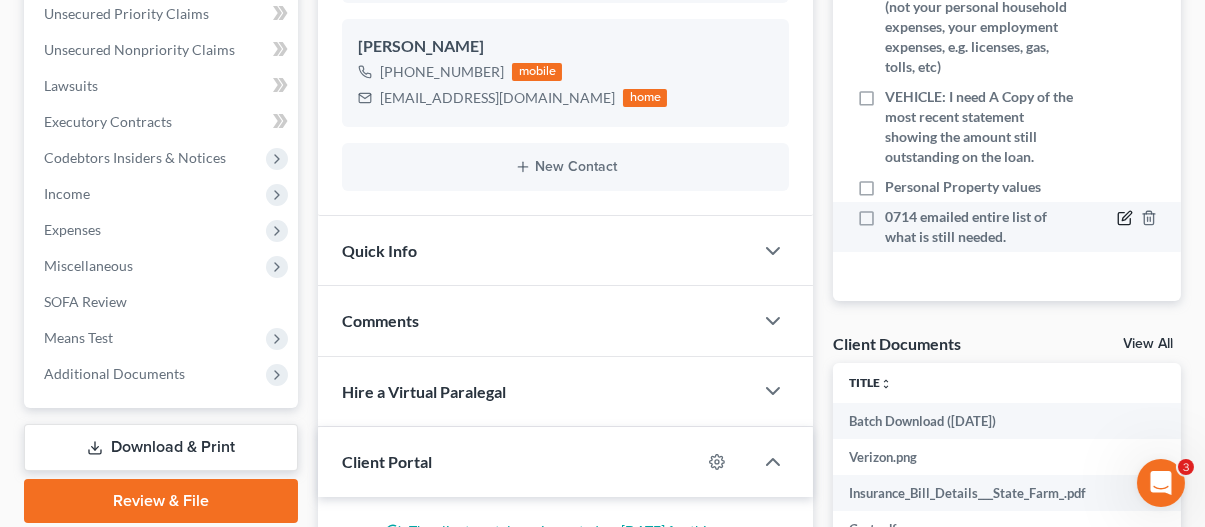 click 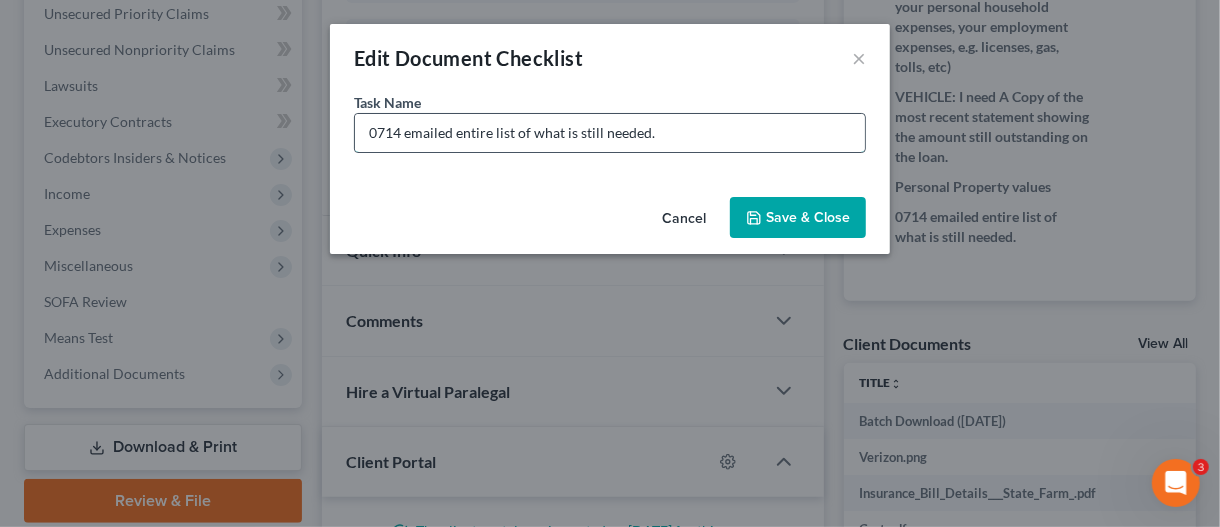 click on "0714 emailed entire list of what is still needed." at bounding box center [610, 133] 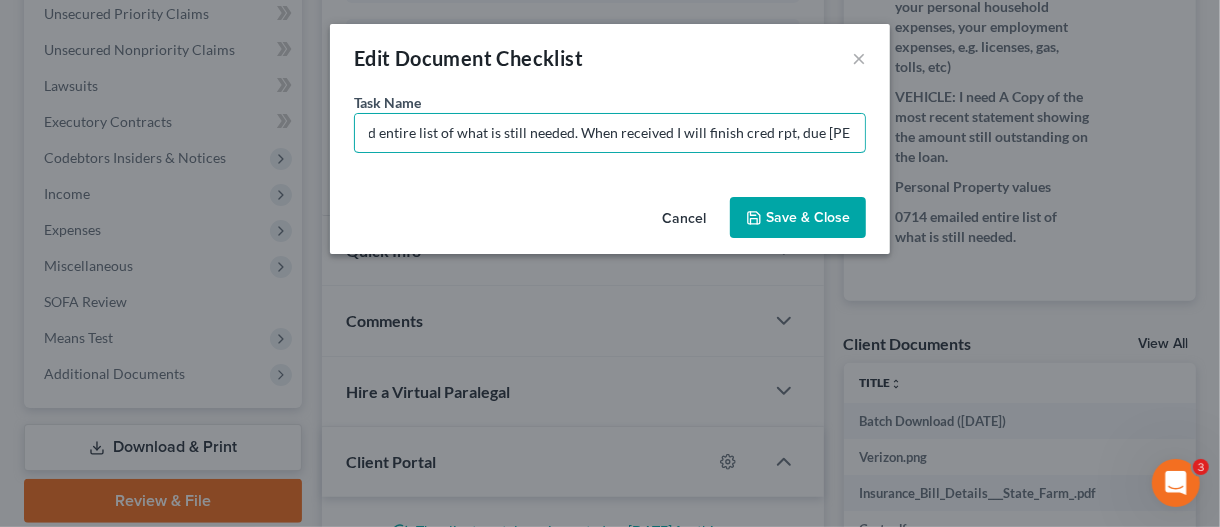 scroll, scrollTop: 0, scrollLeft: 83, axis: horizontal 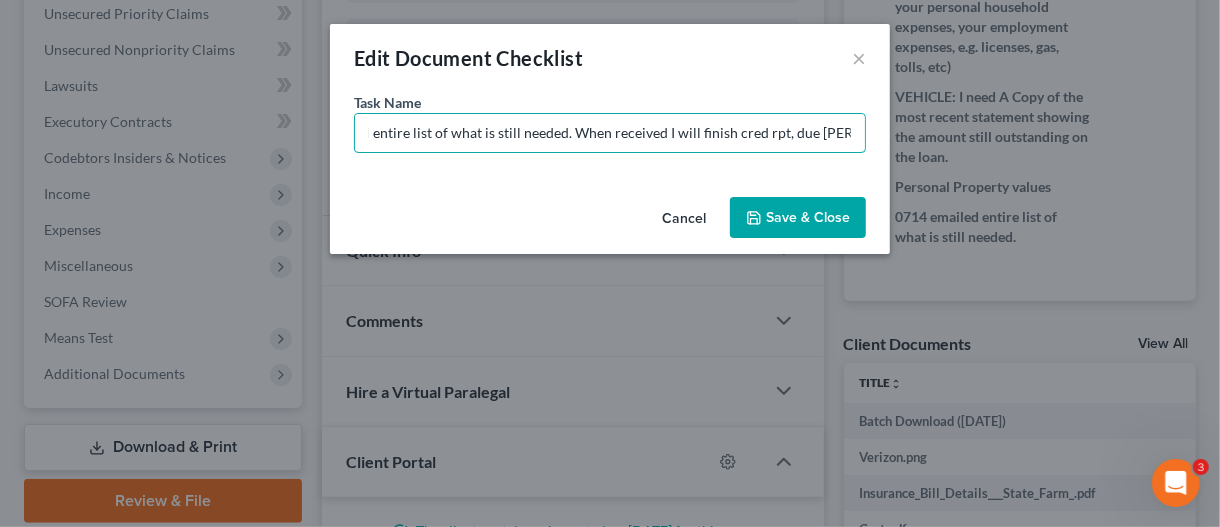 type on "0714 emailed entire list of what is still needed. When received I will finish cred rpt, due [PERSON_NAME] etc" 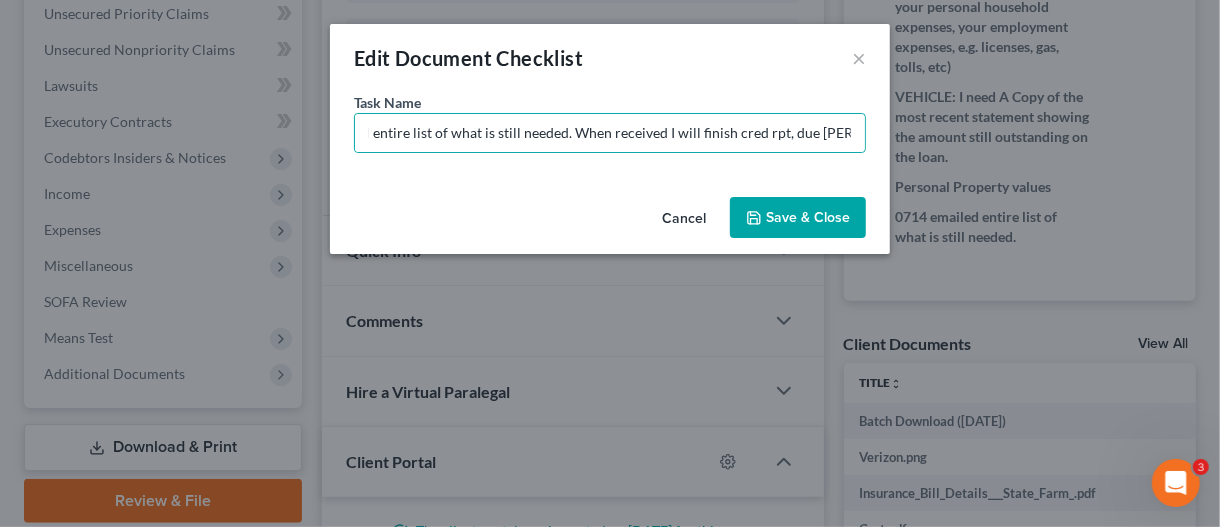 scroll, scrollTop: 0, scrollLeft: 0, axis: both 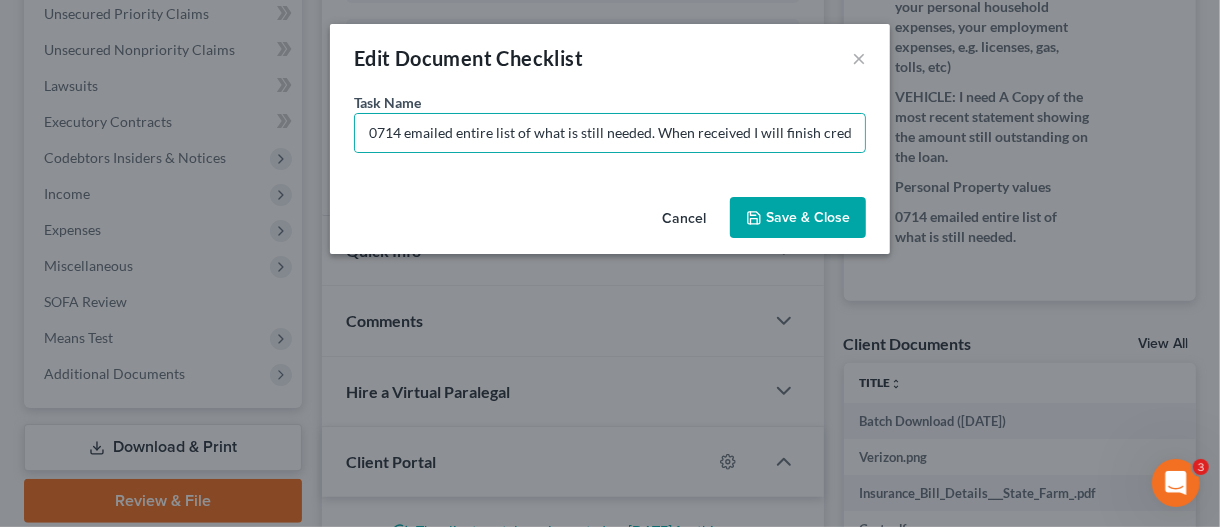 click on "Save & Close" at bounding box center (798, 218) 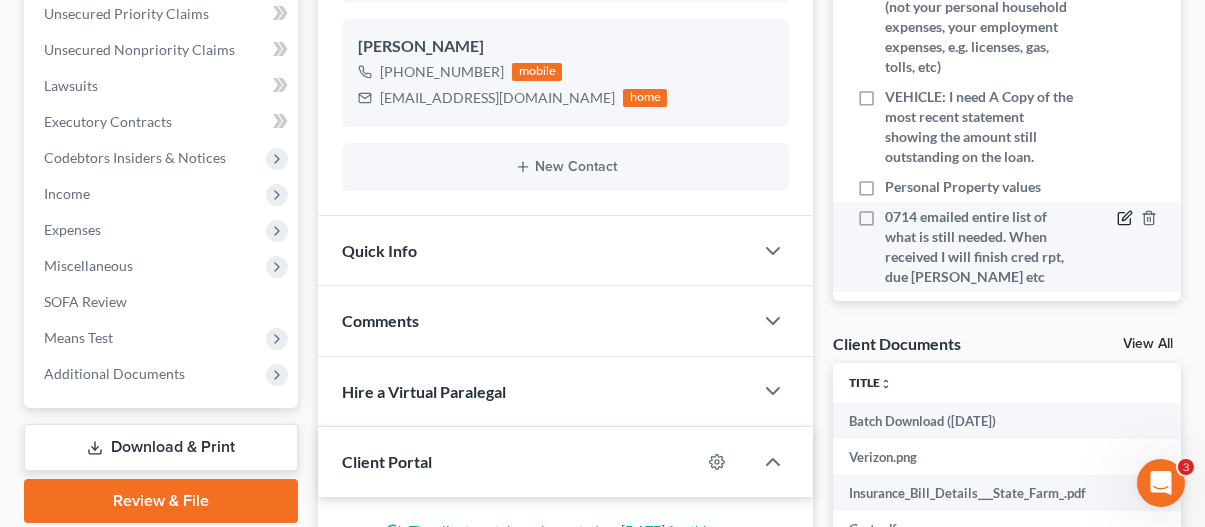 click 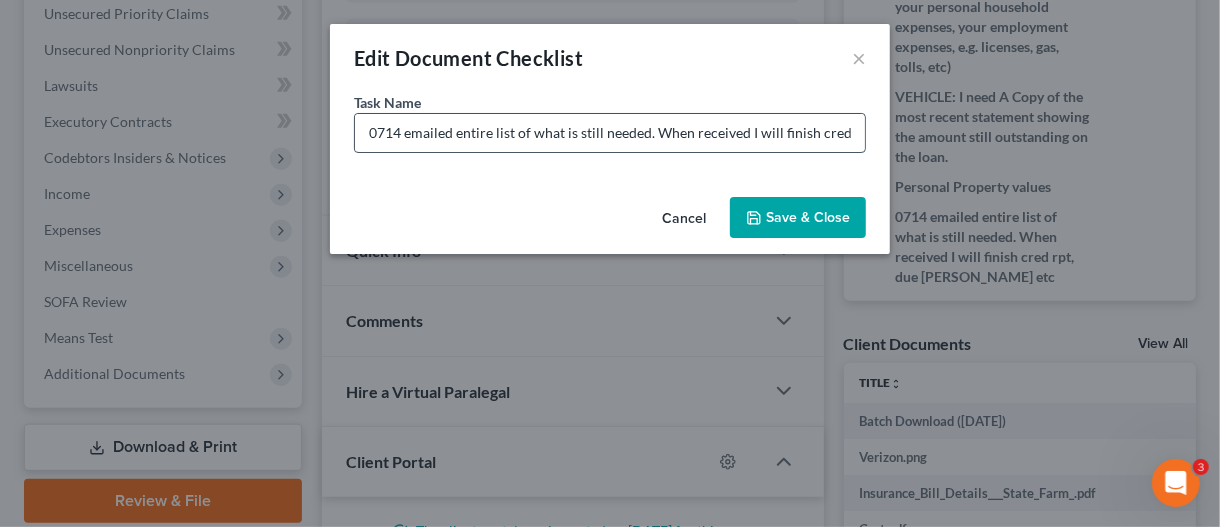scroll, scrollTop: 0, scrollLeft: 83, axis: horizontal 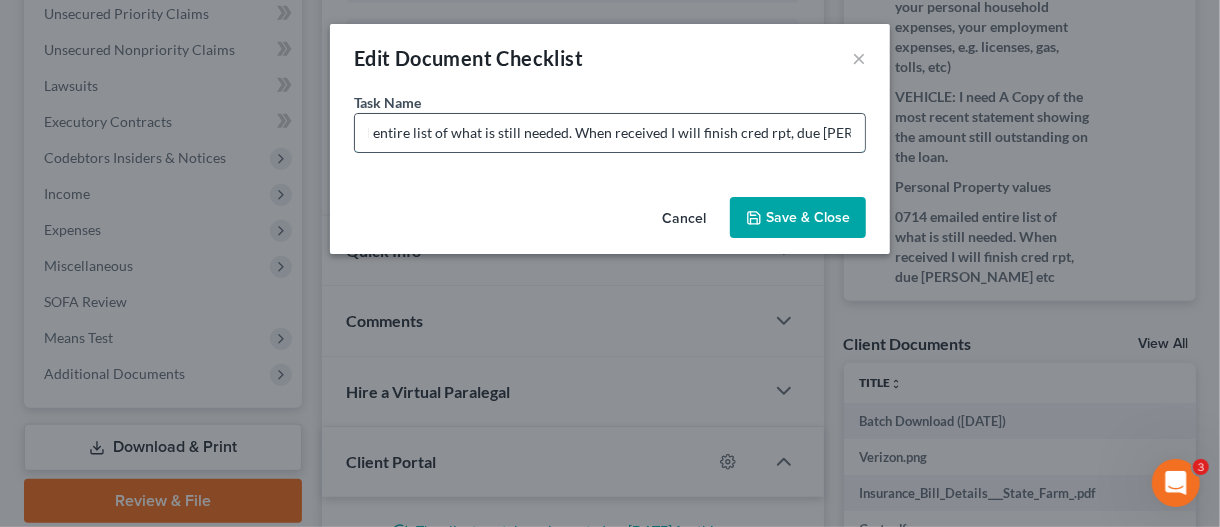drag, startPoint x: 771, startPoint y: 133, endPoint x: 865, endPoint y: 132, distance: 94.00532 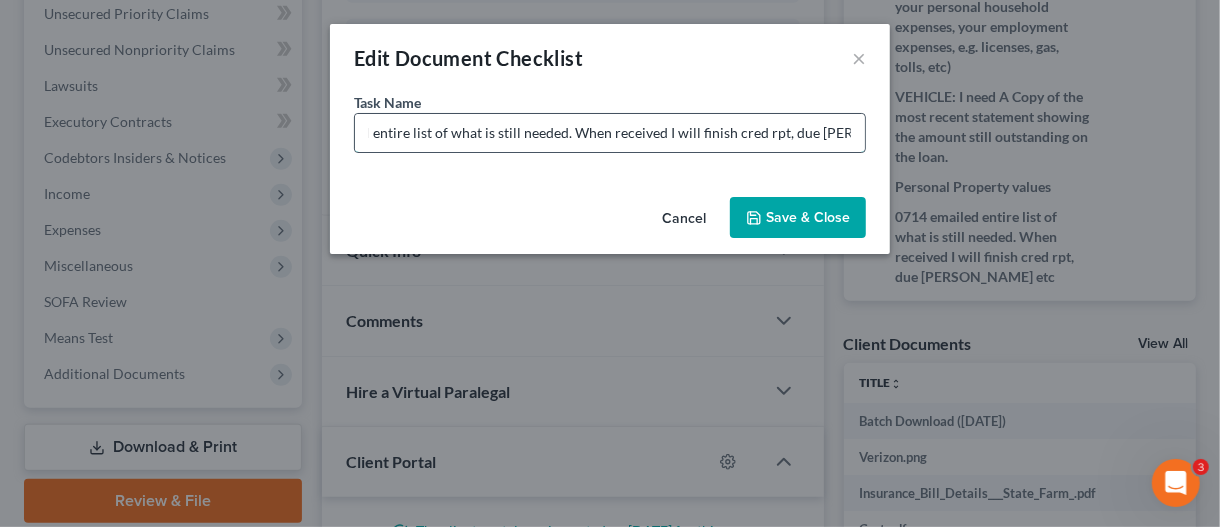 click on "0714 emailed entire list of what is still needed. When received I will finish cred rpt, due [PERSON_NAME] etc" at bounding box center (610, 133) 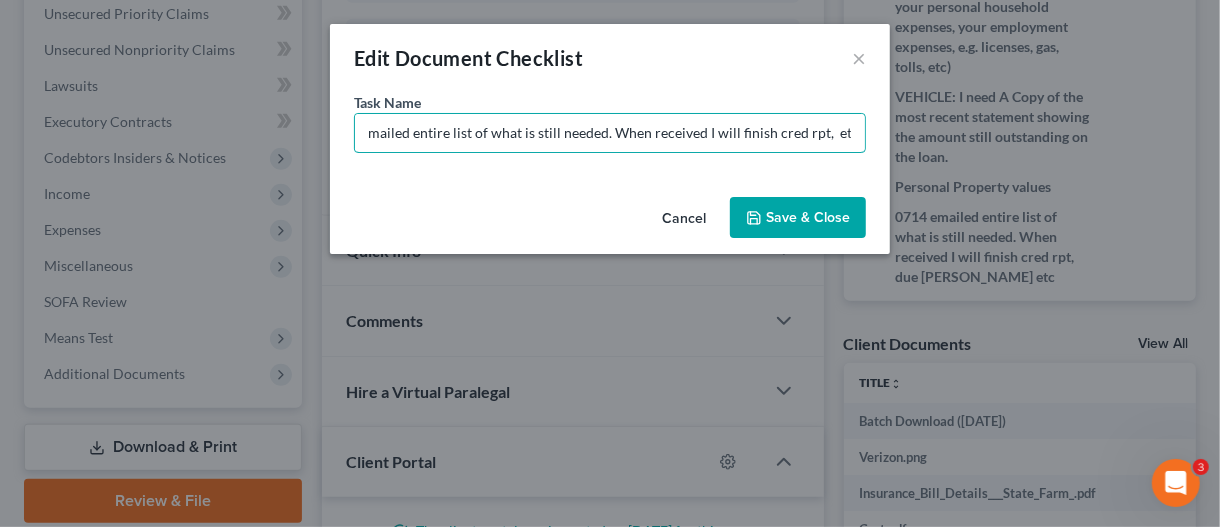 scroll, scrollTop: 0, scrollLeft: 40, axis: horizontal 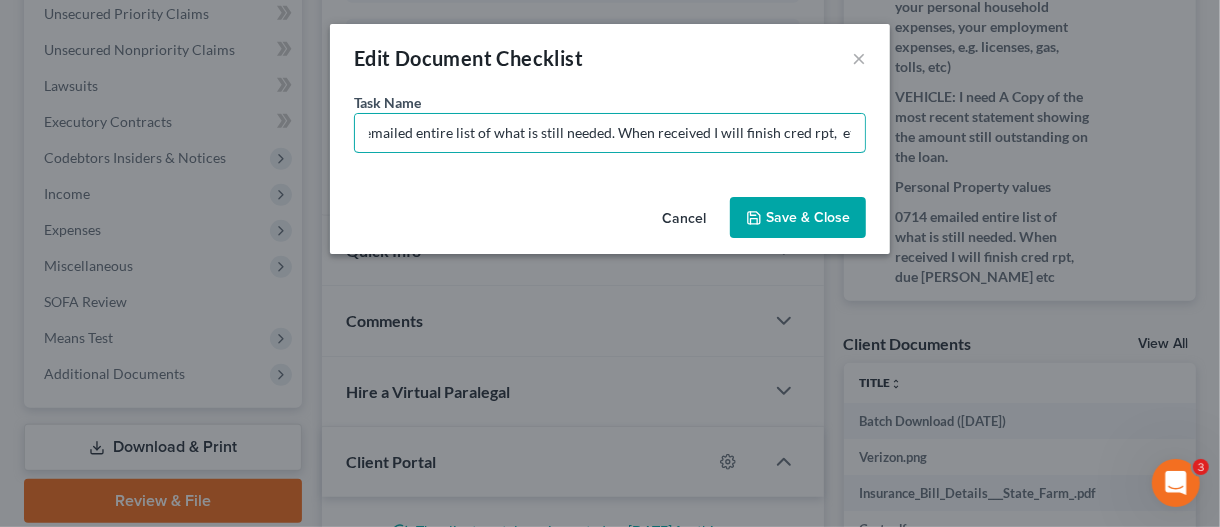 type on "0714 emailed entire list of what is still needed. When received I will finish cred rpt,  etc" 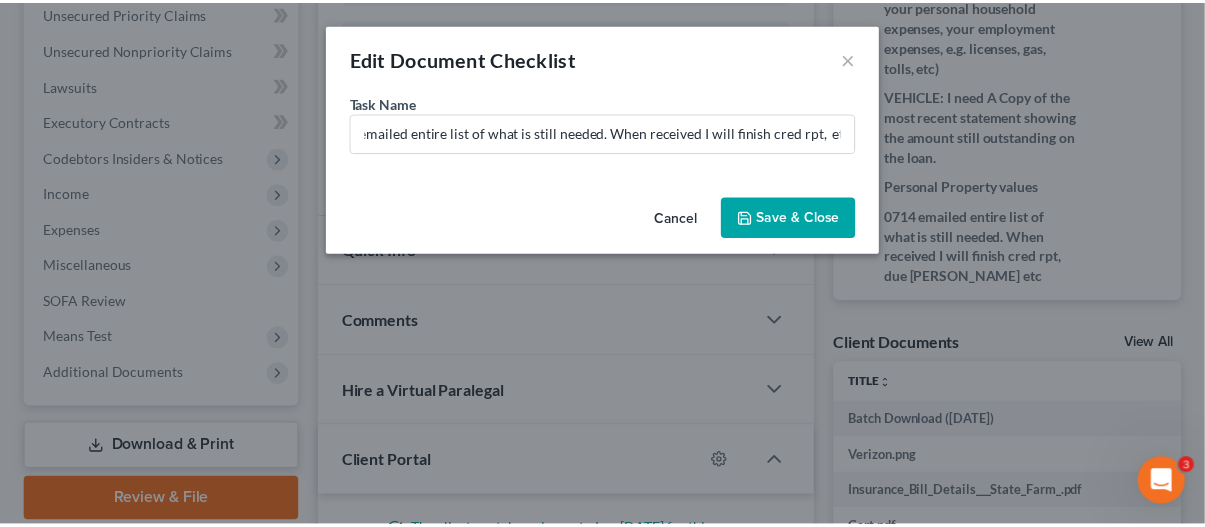 scroll, scrollTop: 0, scrollLeft: 0, axis: both 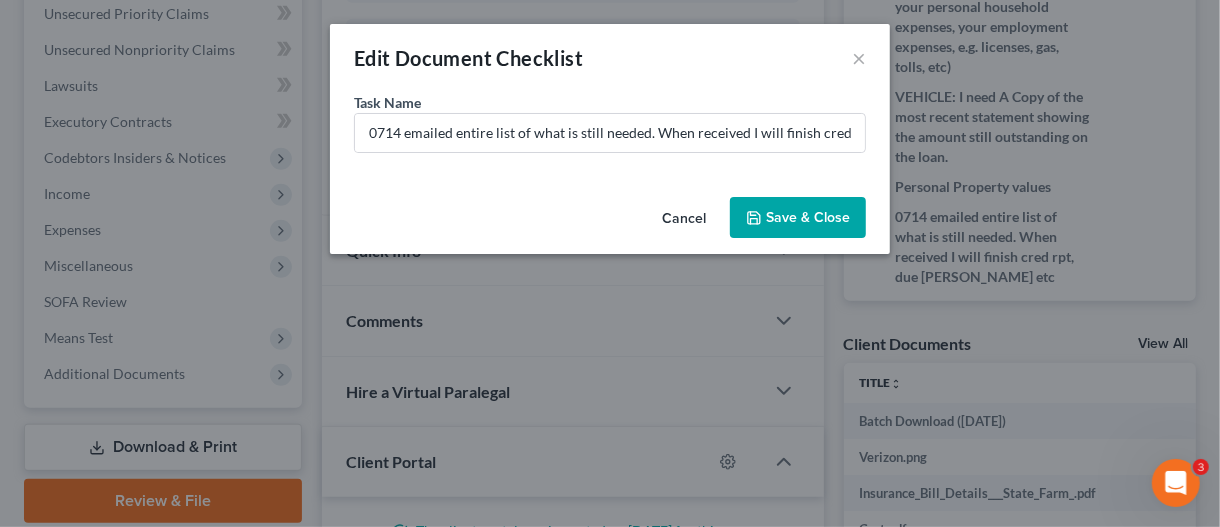 click on "Save & Close" at bounding box center (798, 218) 